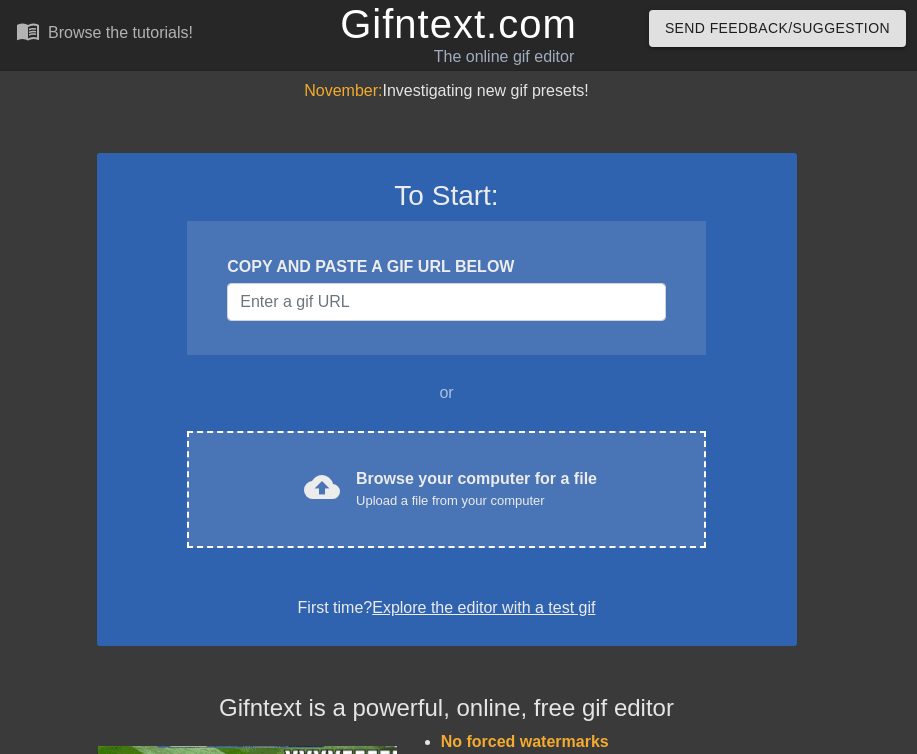 scroll, scrollTop: 0, scrollLeft: 0, axis: both 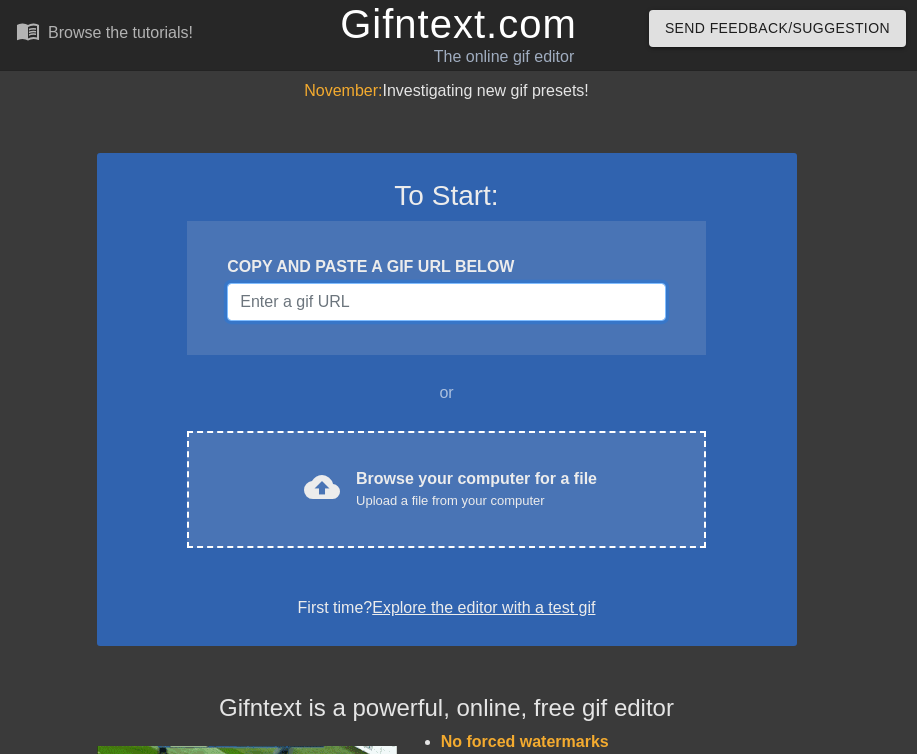 click at bounding box center [446, 302] 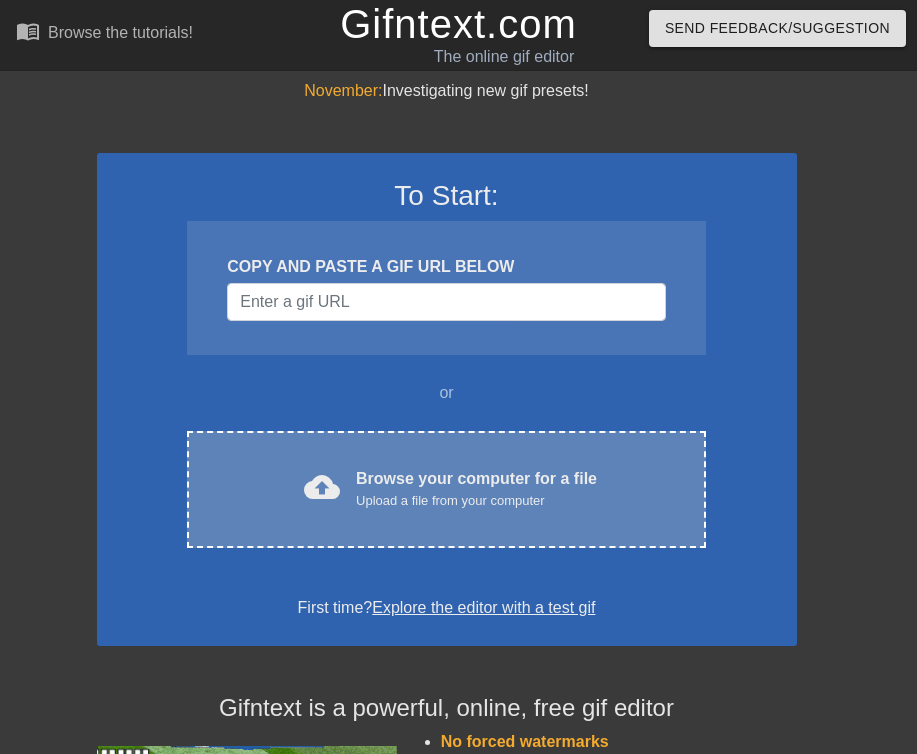click on "Upload a file from your computer" at bounding box center [476, 501] 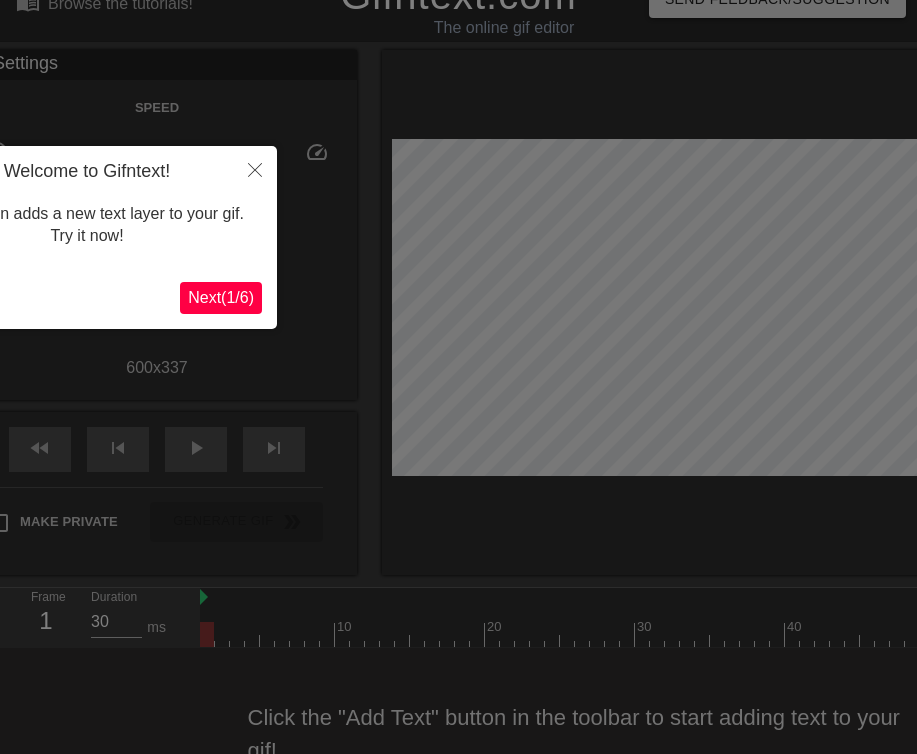 scroll, scrollTop: 49, scrollLeft: 0, axis: vertical 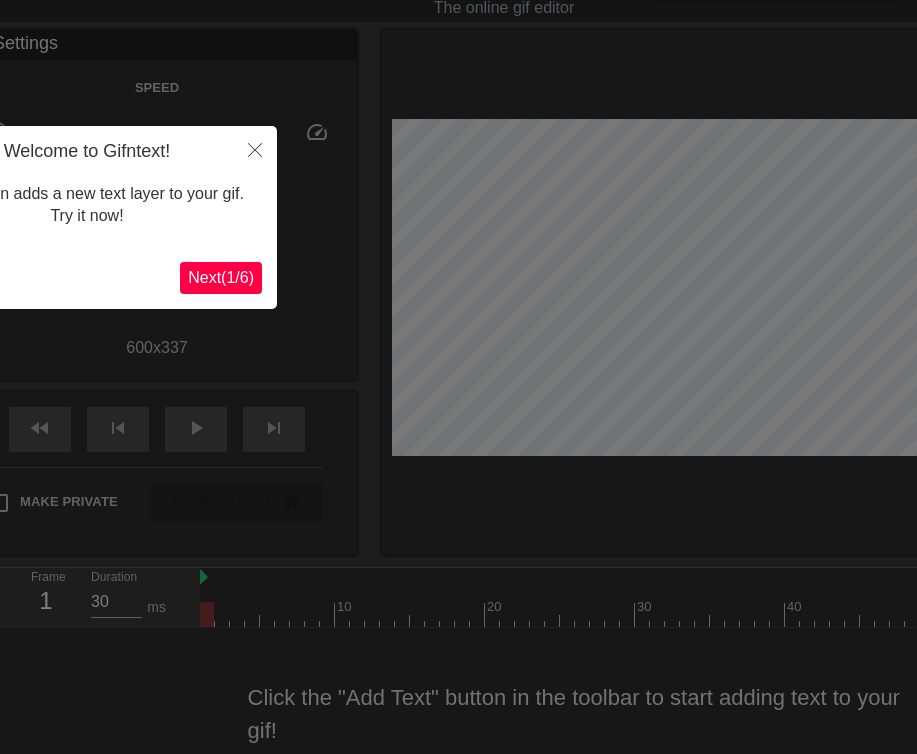 click on "Next  ( 1 / 6 )" at bounding box center [221, 277] 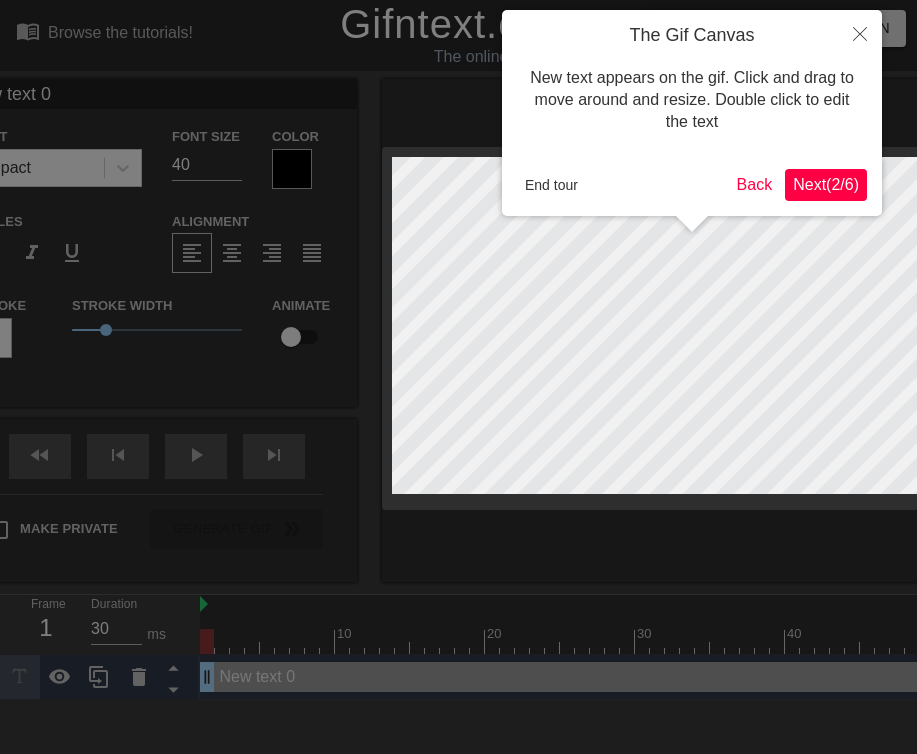 scroll, scrollTop: 0, scrollLeft: 0, axis: both 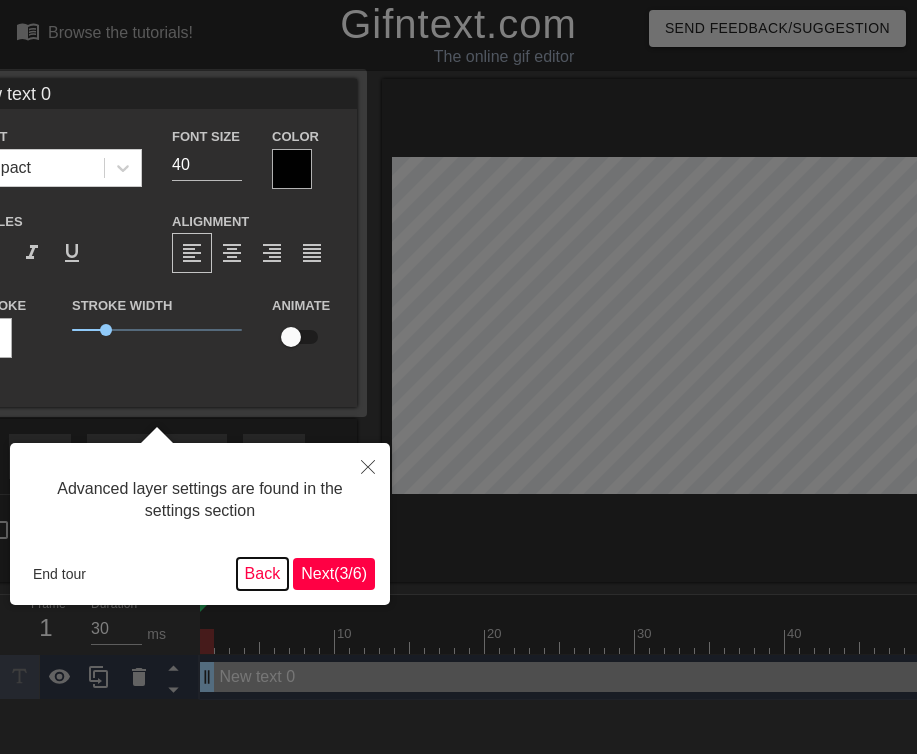 click on "Back" at bounding box center (263, 574) 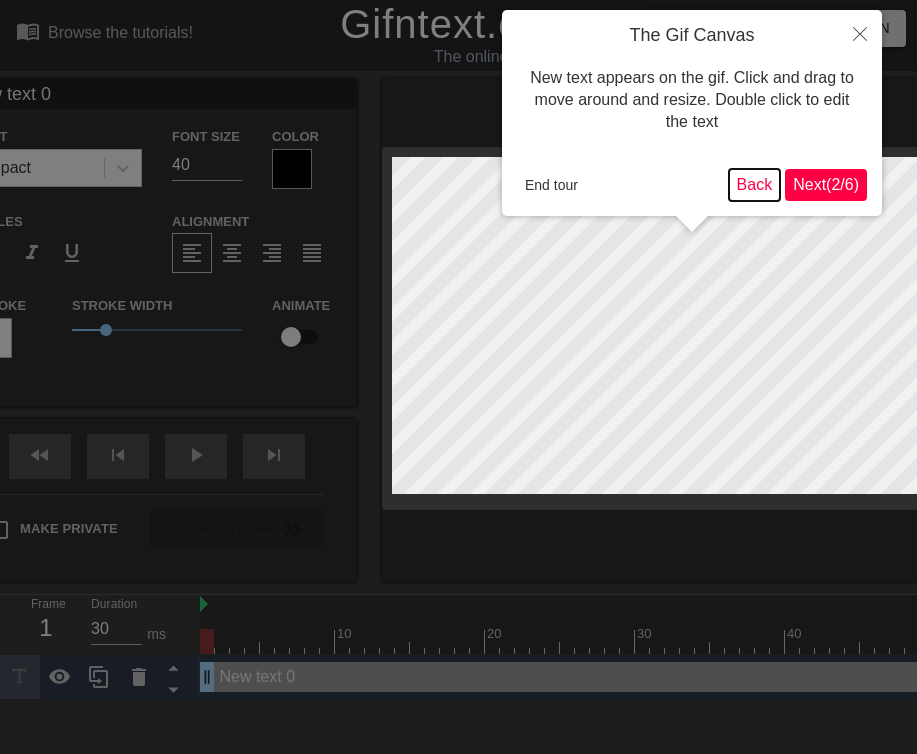 click on "Back" at bounding box center [755, 185] 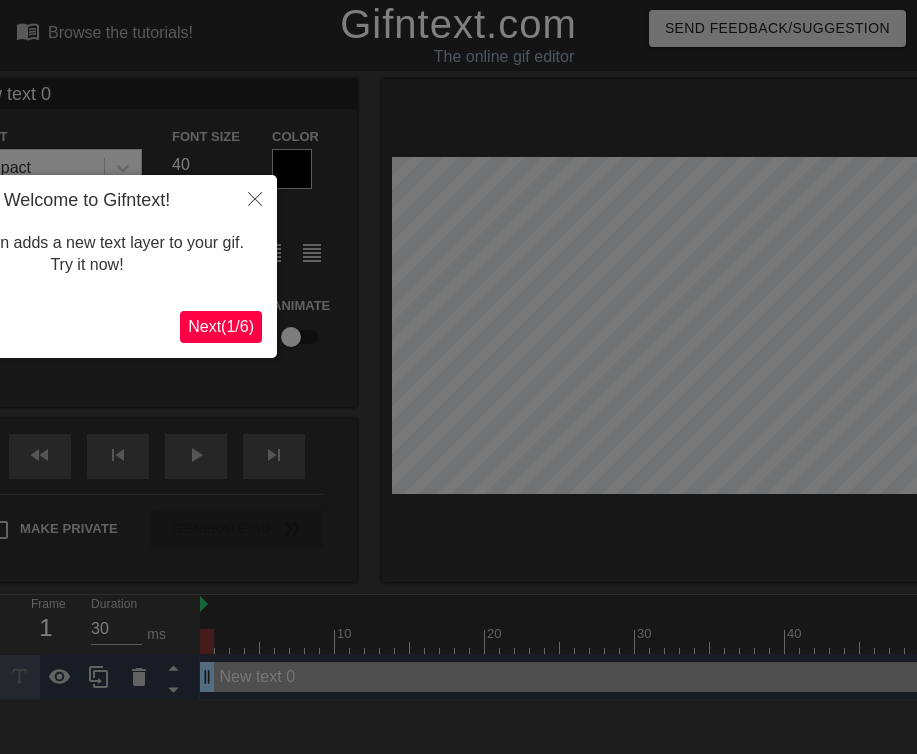click on "Next  ( 1 / 6 )" at bounding box center (221, 326) 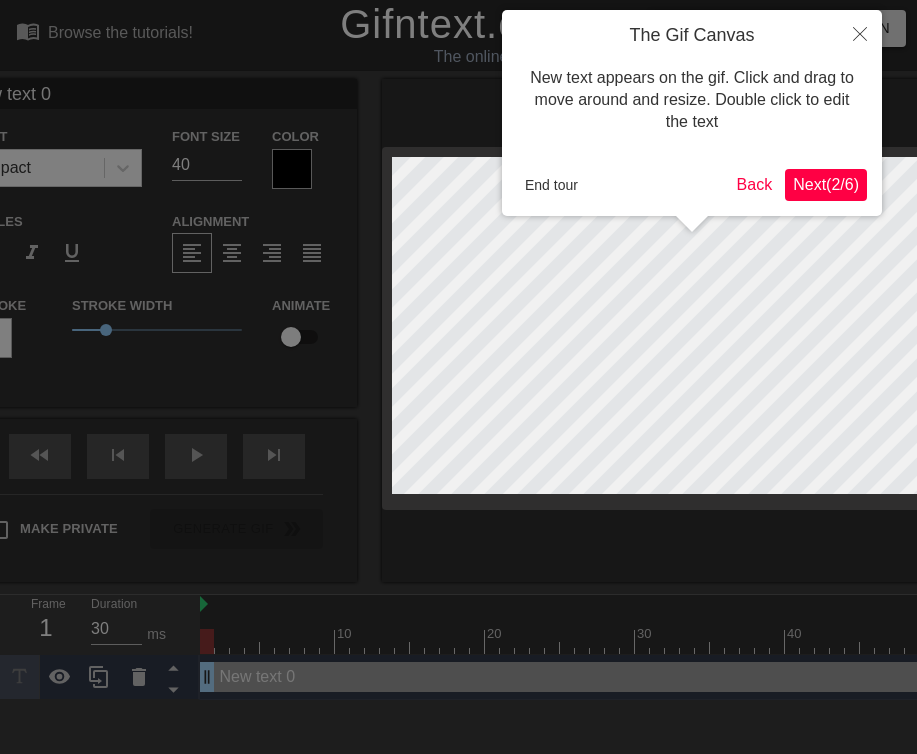 click on "The Gif Canvas New text appears on the gif. Click and drag to move around and resize. Double click to edit the text End tour Back Next  ( 2 / 6 )" at bounding box center [692, 113] 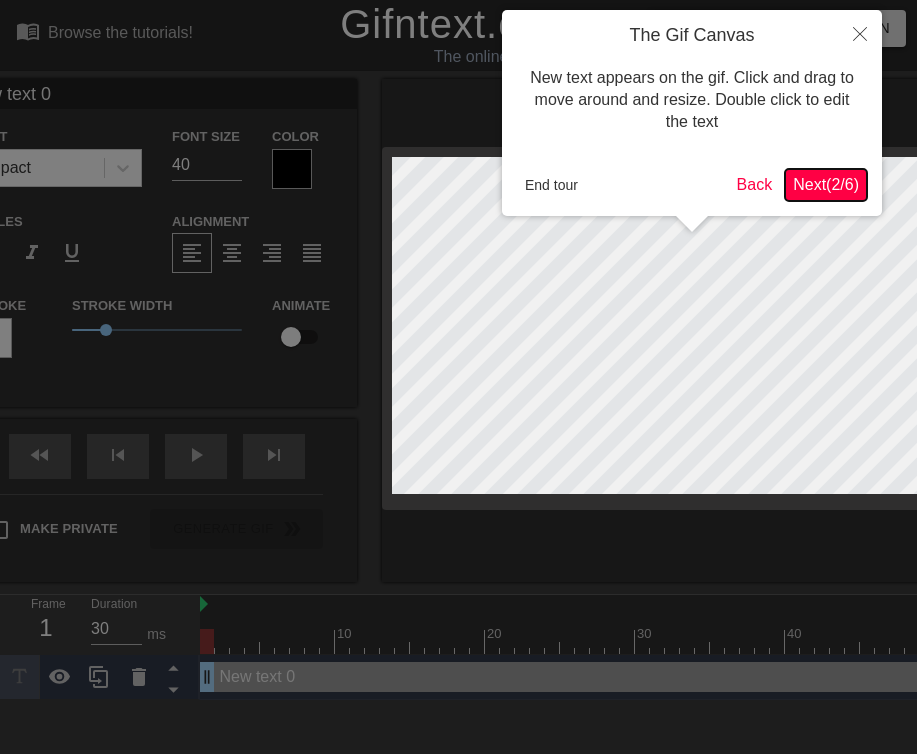 click on "Next  ( 2 / 6 )" at bounding box center [826, 185] 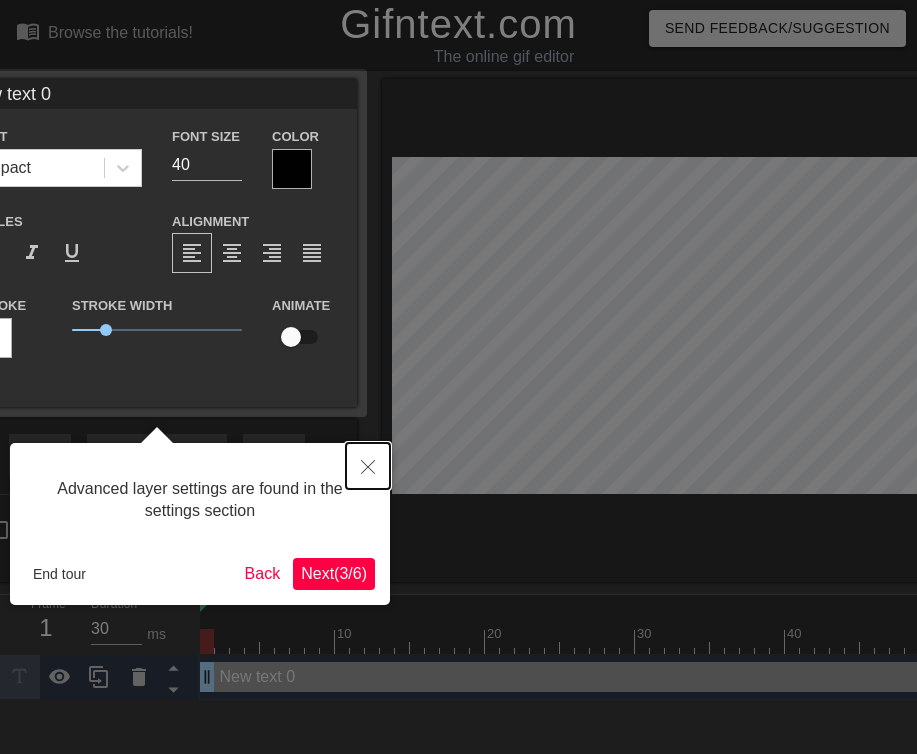 click at bounding box center (368, 466) 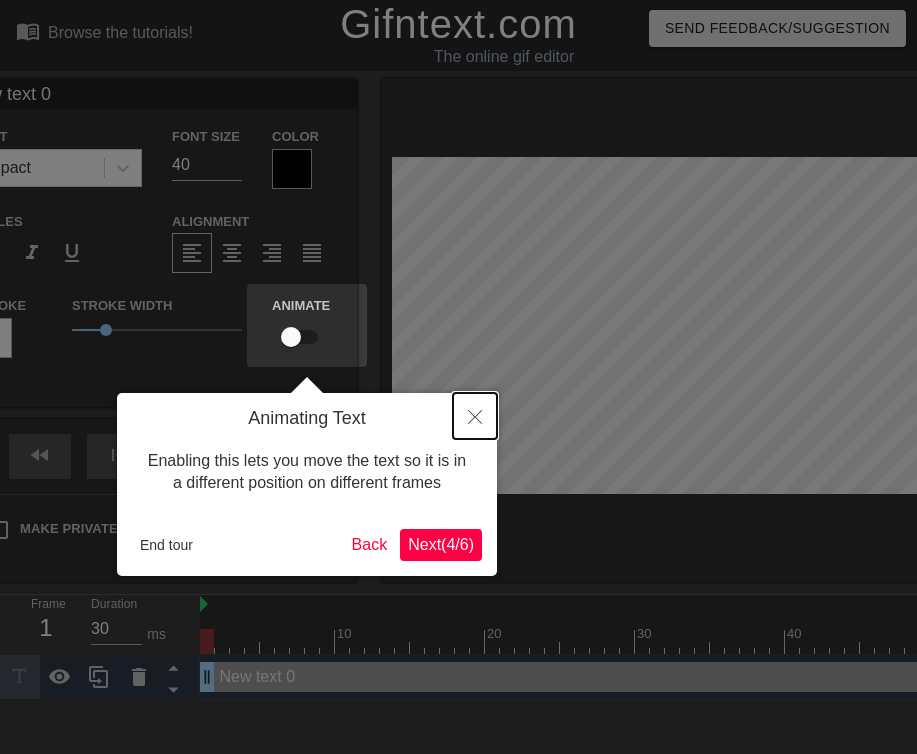 click 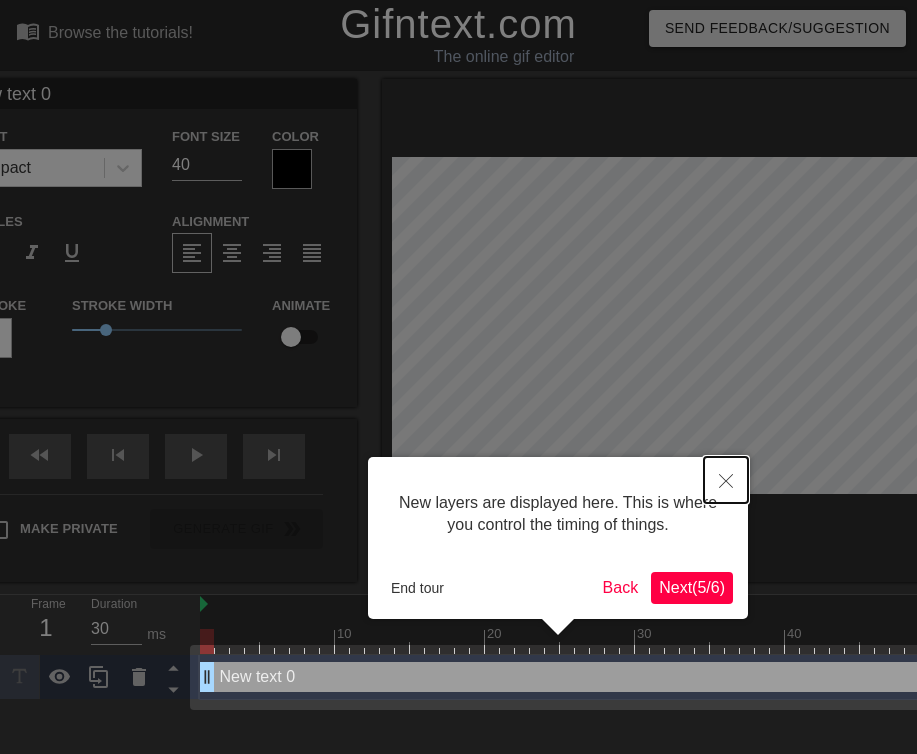 click 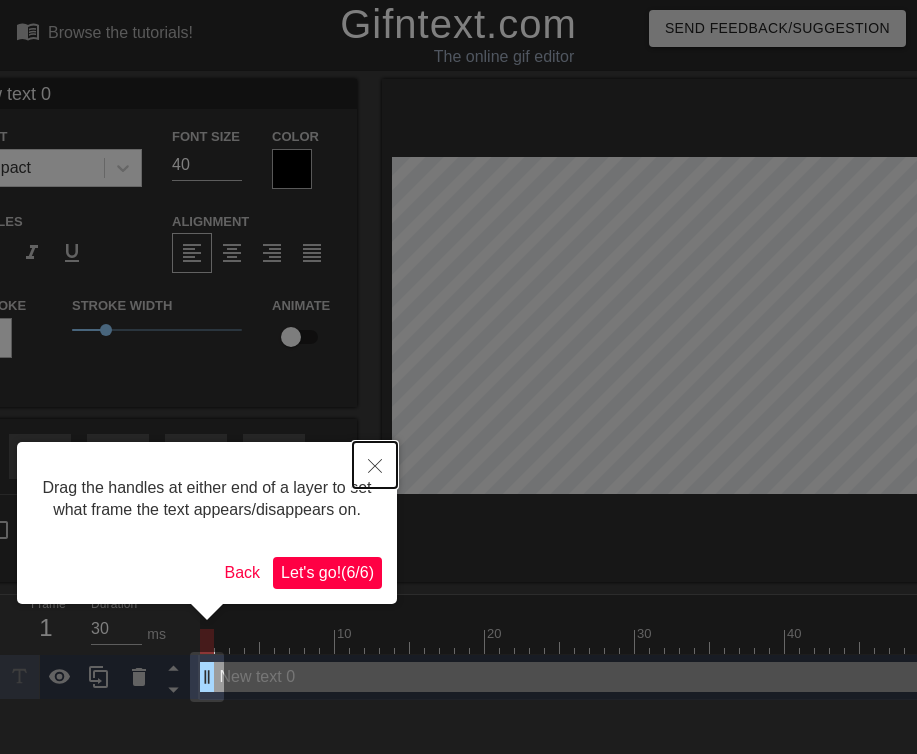 click at bounding box center [375, 465] 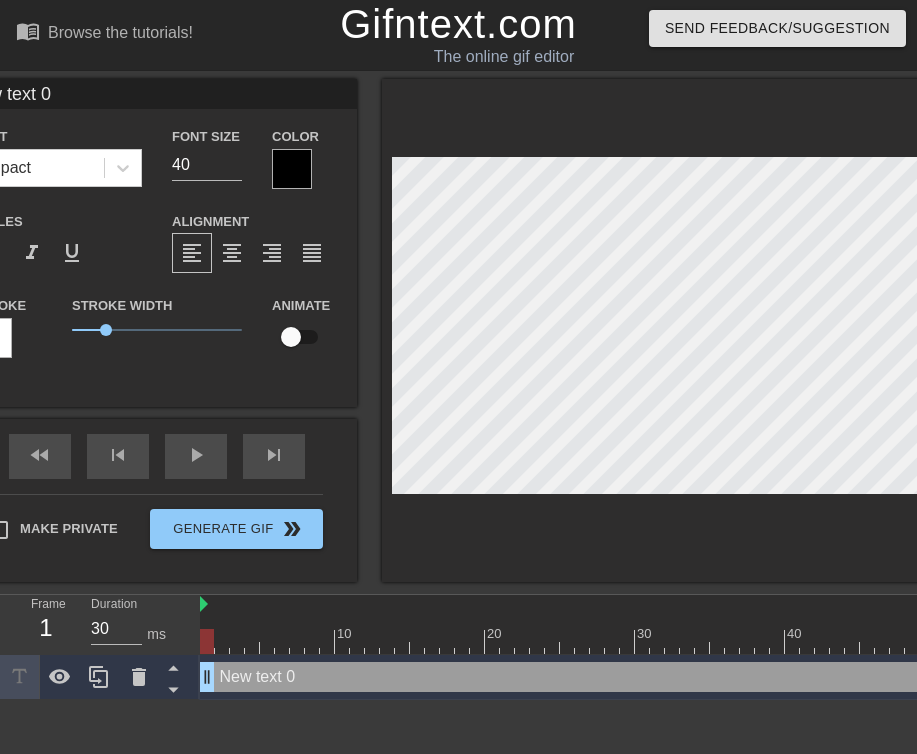 type on "New tet 0" 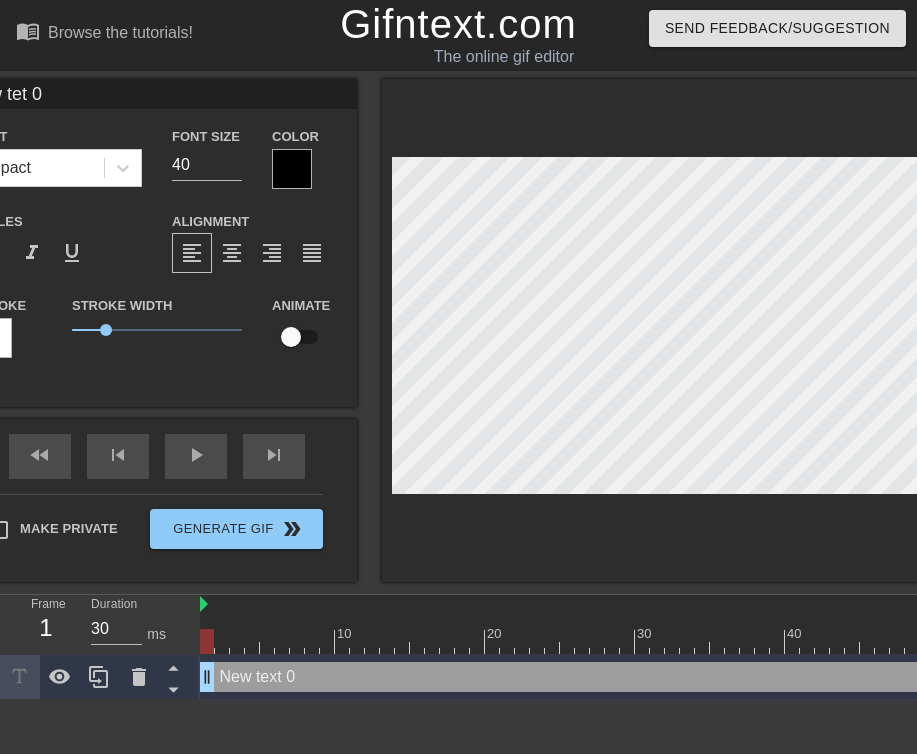 scroll, scrollTop: 0, scrollLeft: 2, axis: horizontal 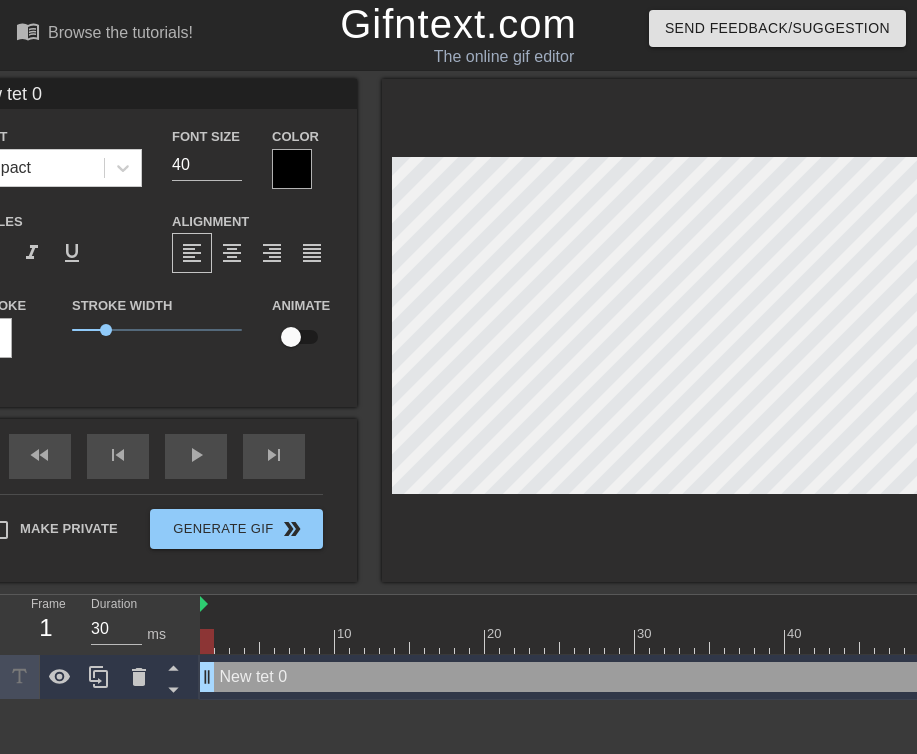 type on "New tet 0" 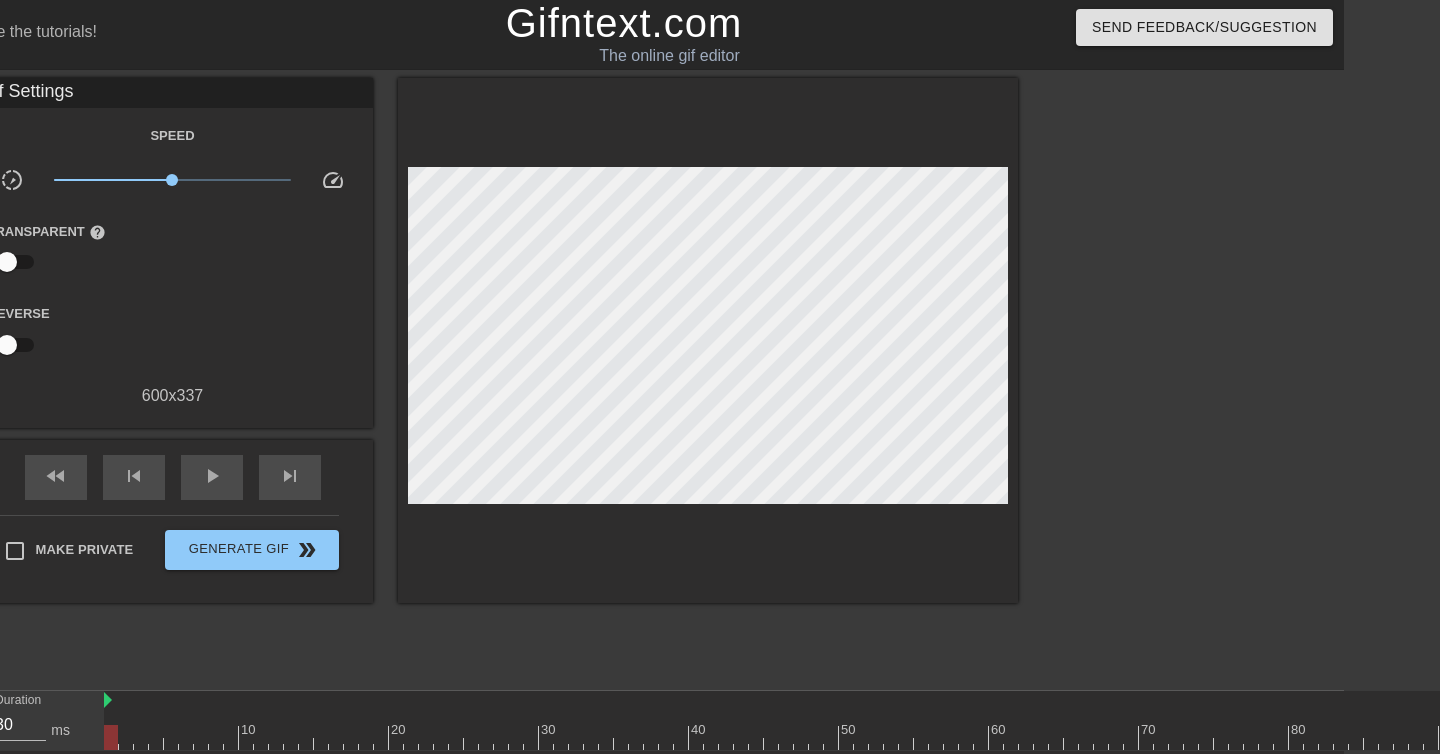 scroll, scrollTop: 1, scrollLeft: 0, axis: vertical 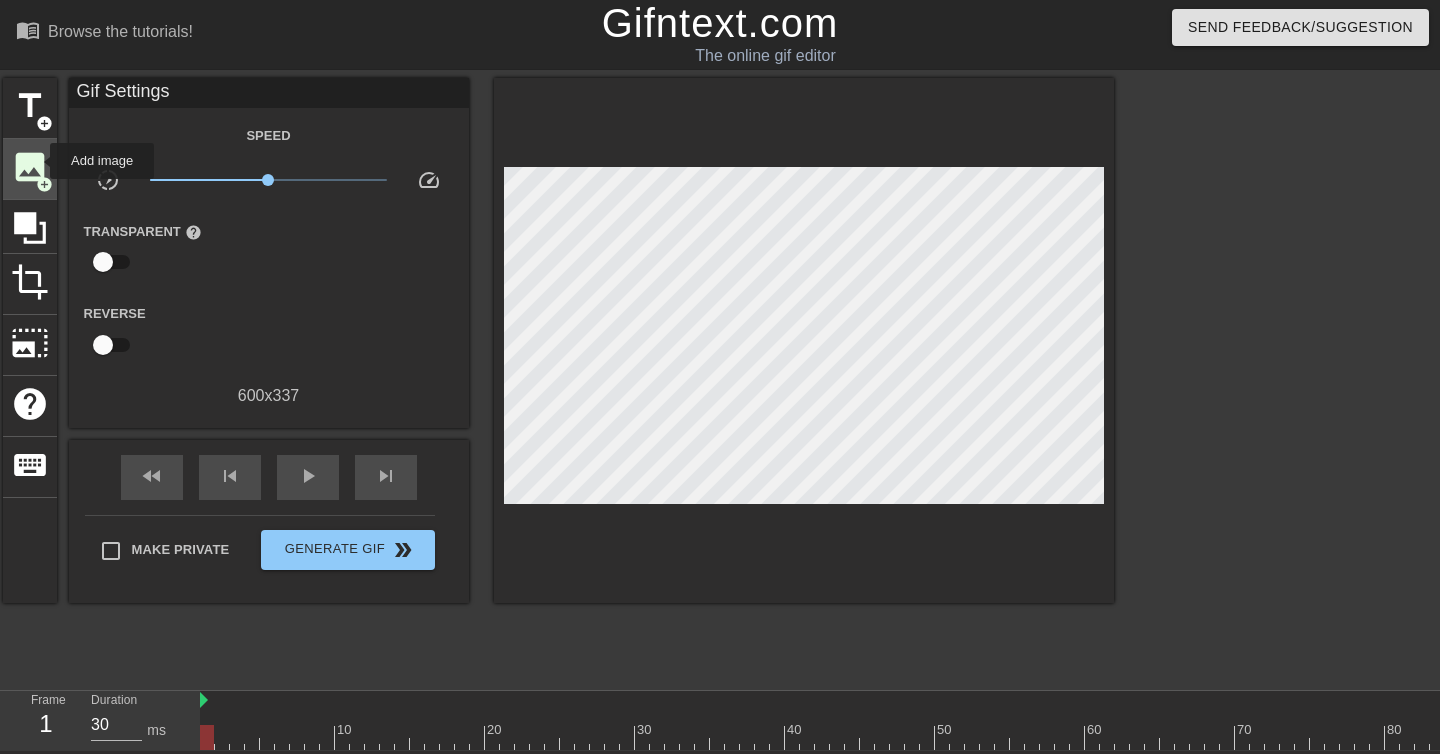 click on "image" at bounding box center [30, 167] 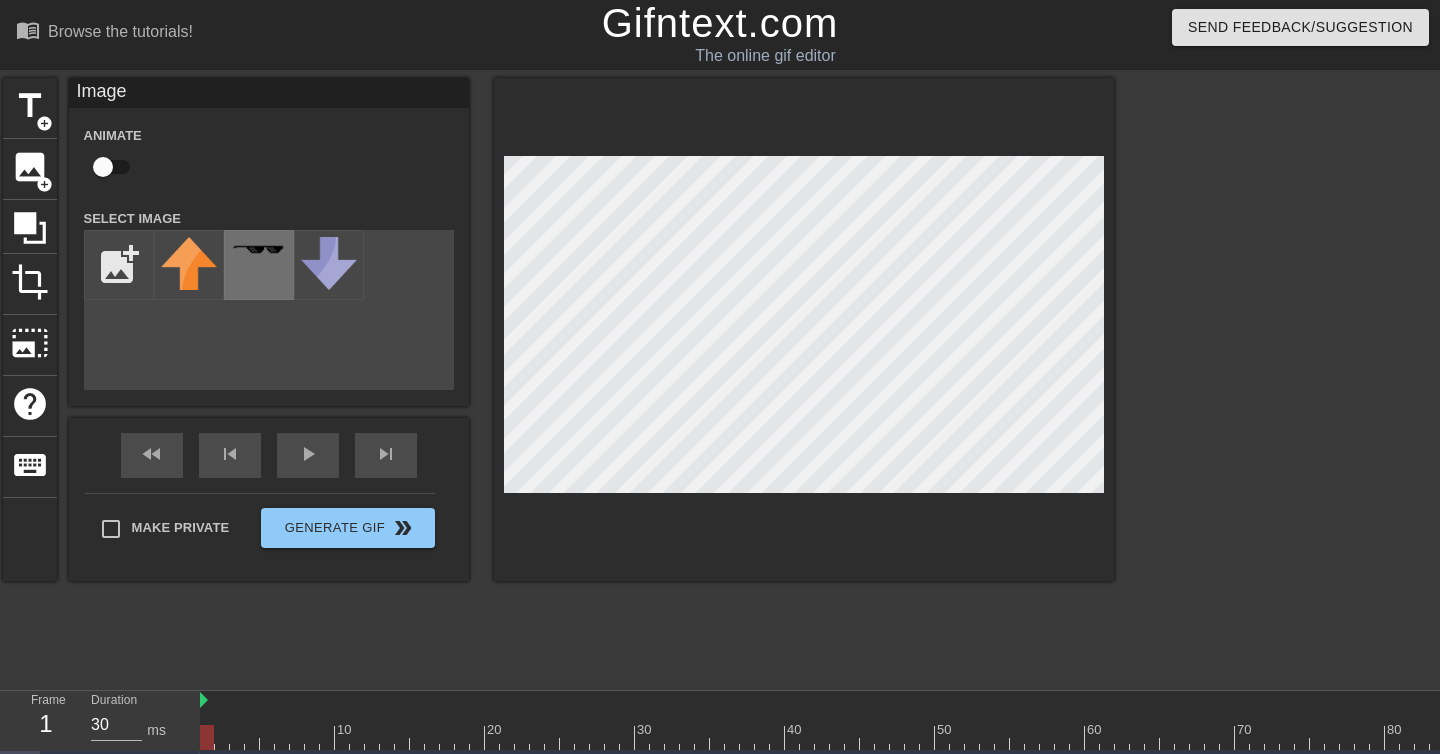 click at bounding box center [259, 265] 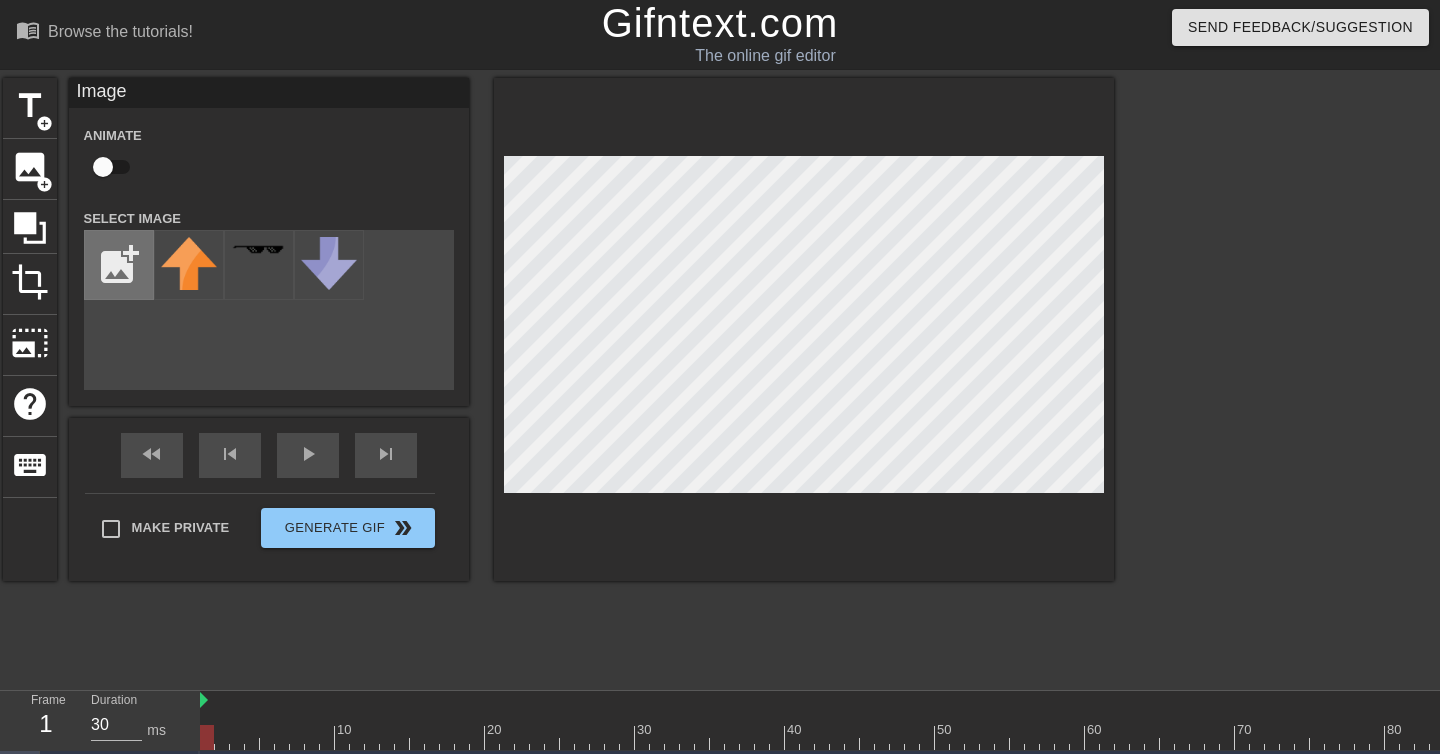 click at bounding box center (119, 265) 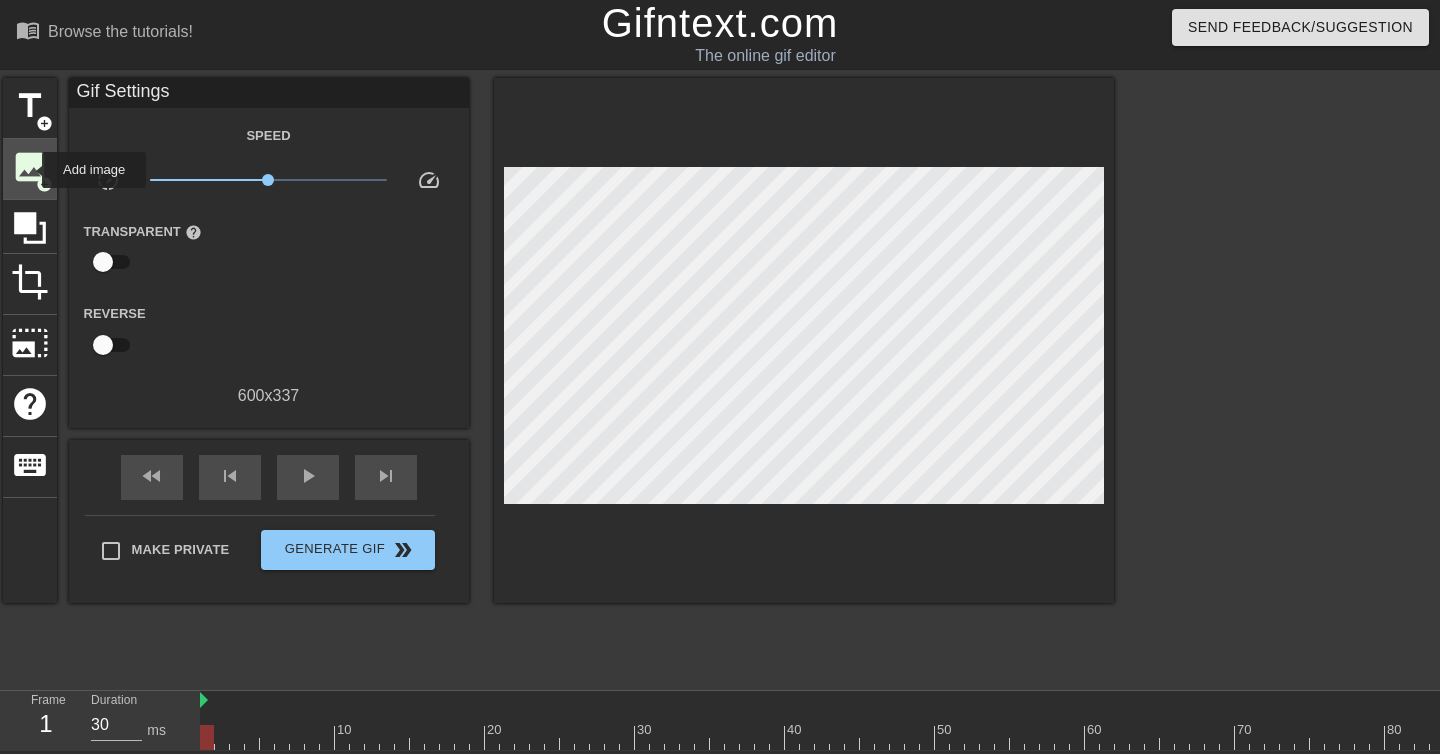 click on "image" at bounding box center [30, 167] 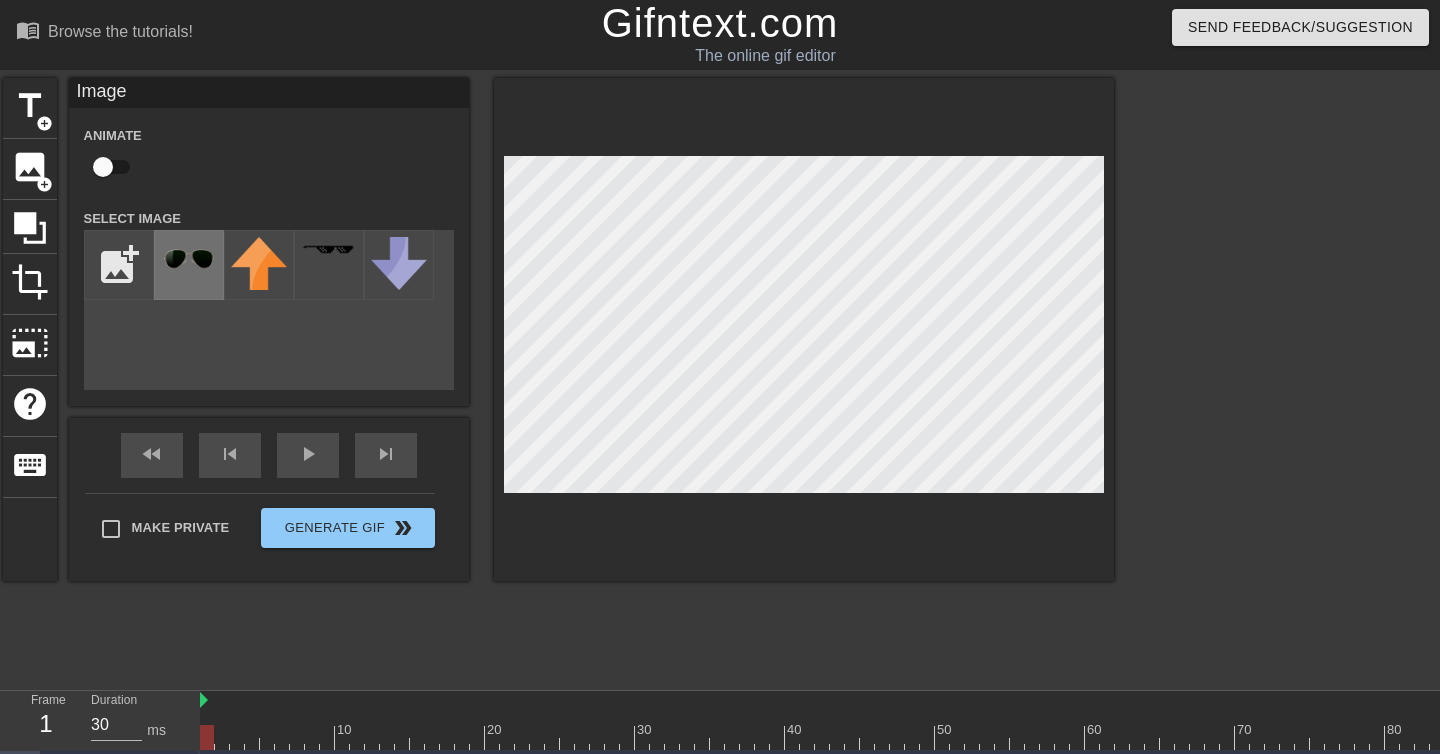 click at bounding box center [189, 258] 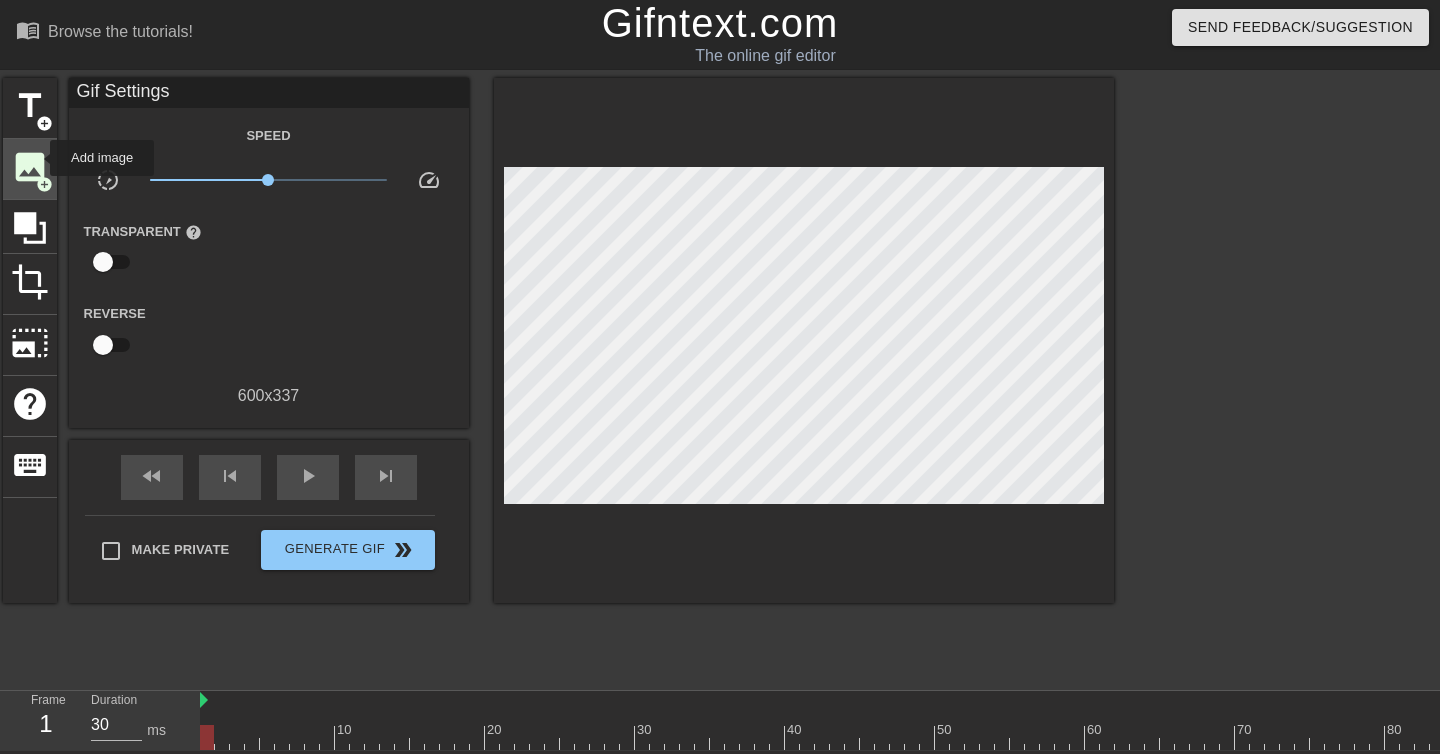 click on "image" at bounding box center [30, 167] 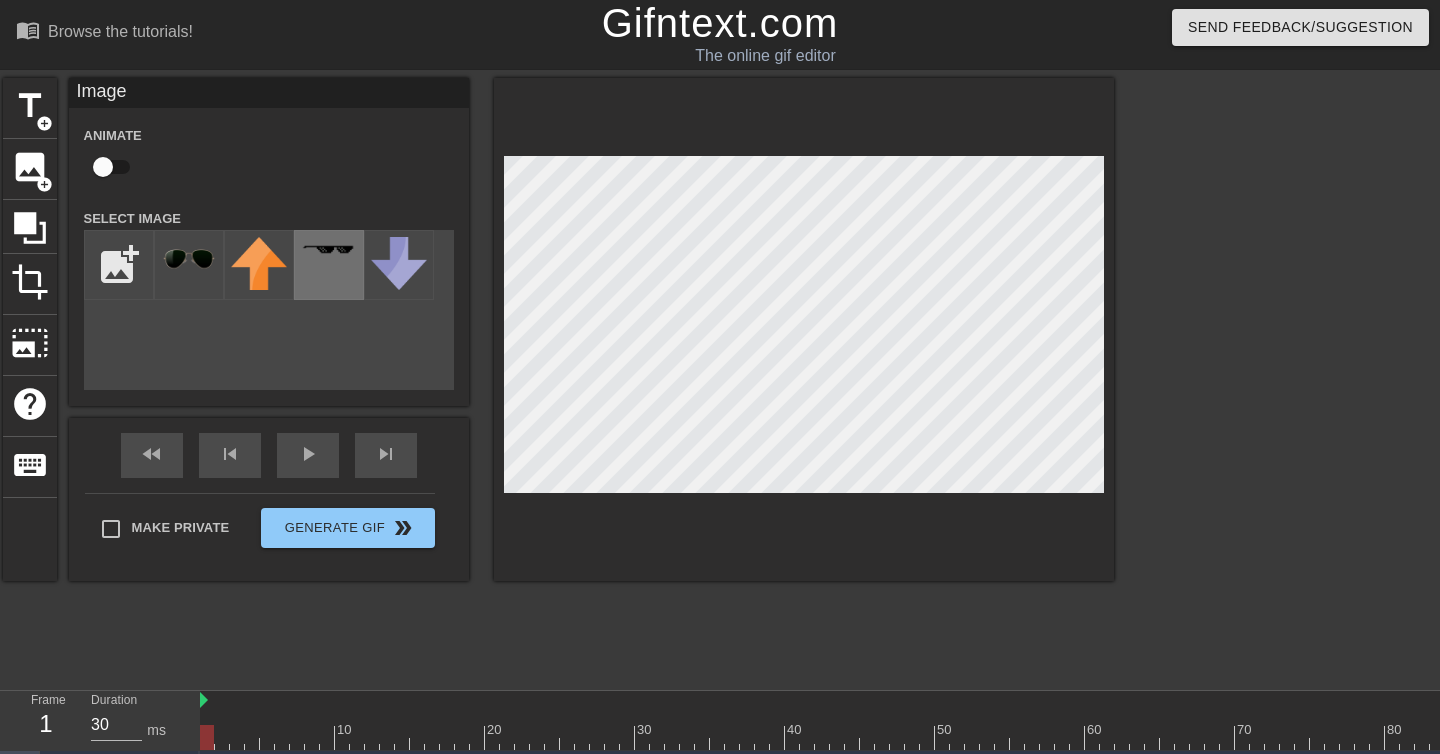 click at bounding box center (329, 265) 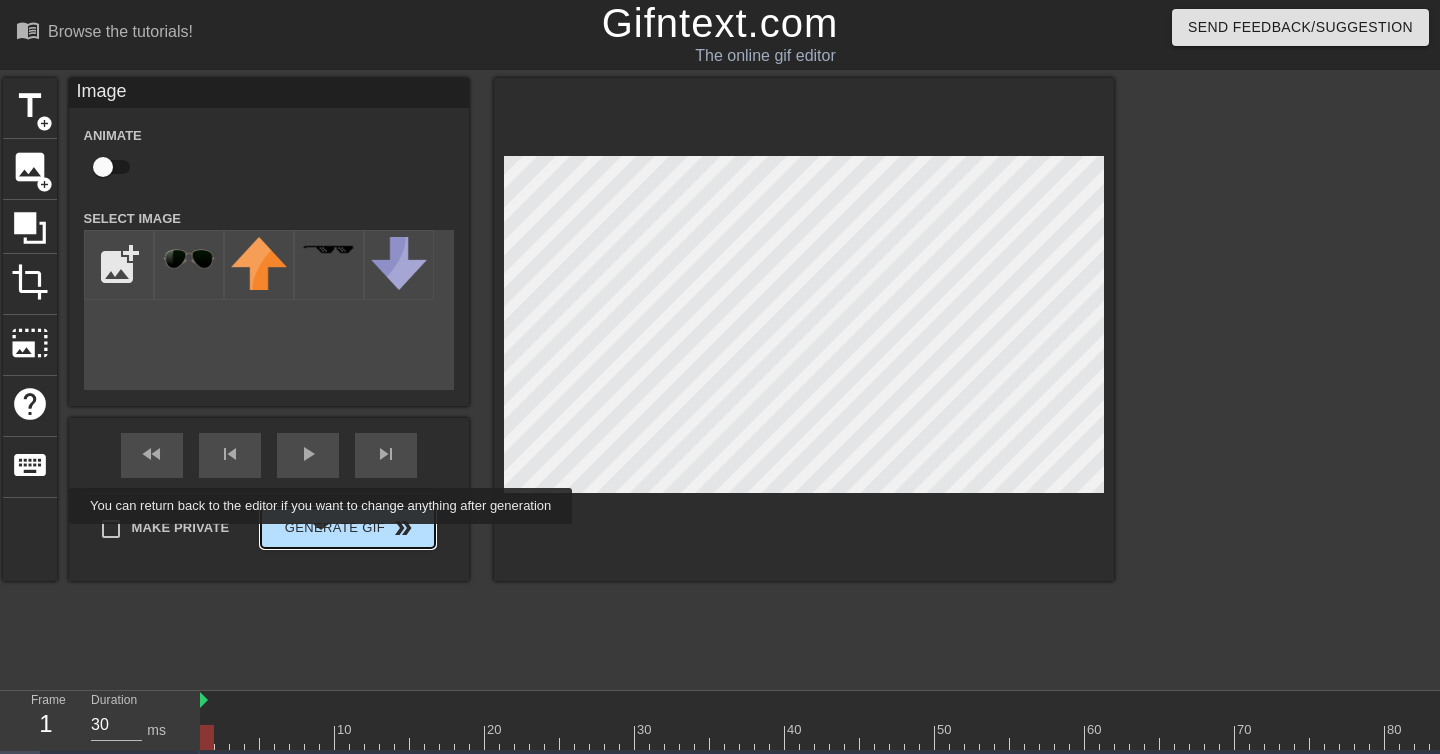 click on "Generate Gif double_arrow" at bounding box center (347, 528) 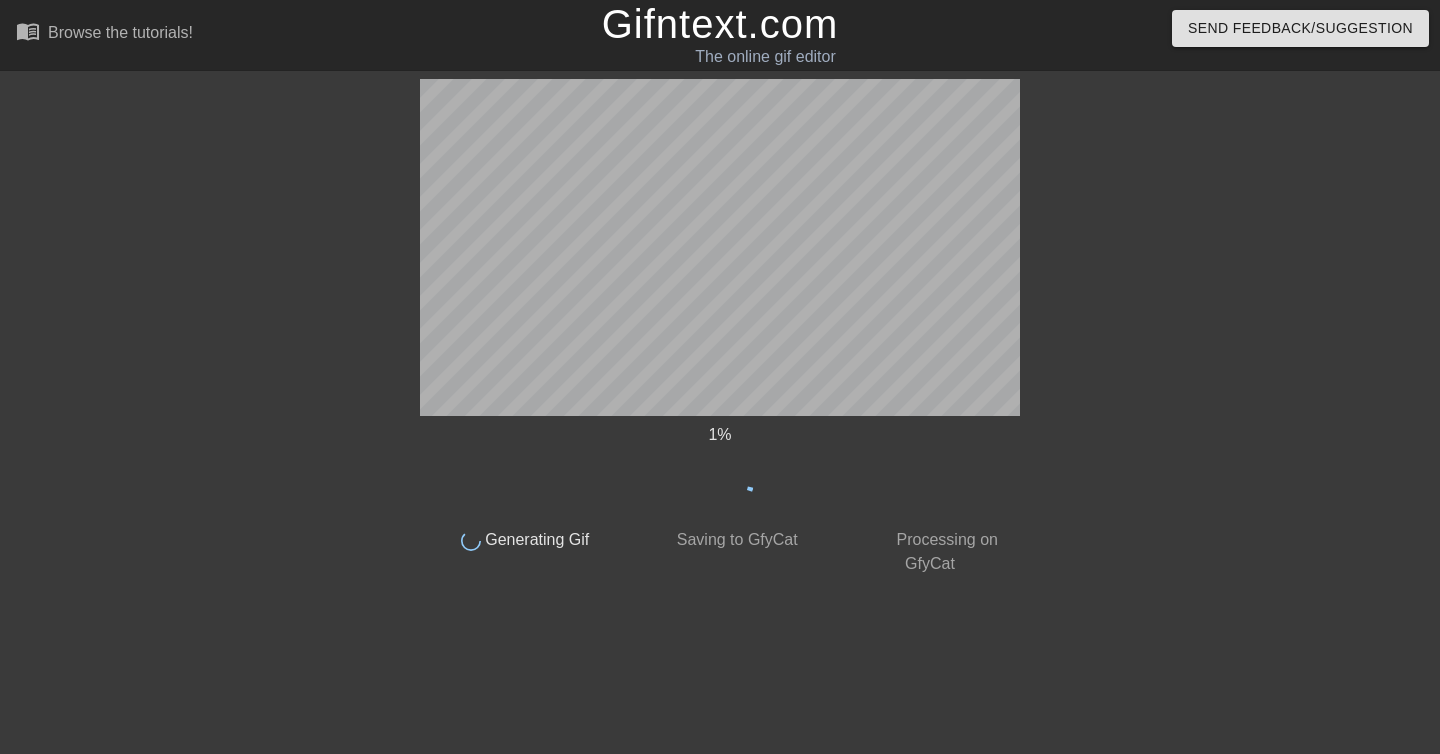 scroll, scrollTop: 0, scrollLeft: 0, axis: both 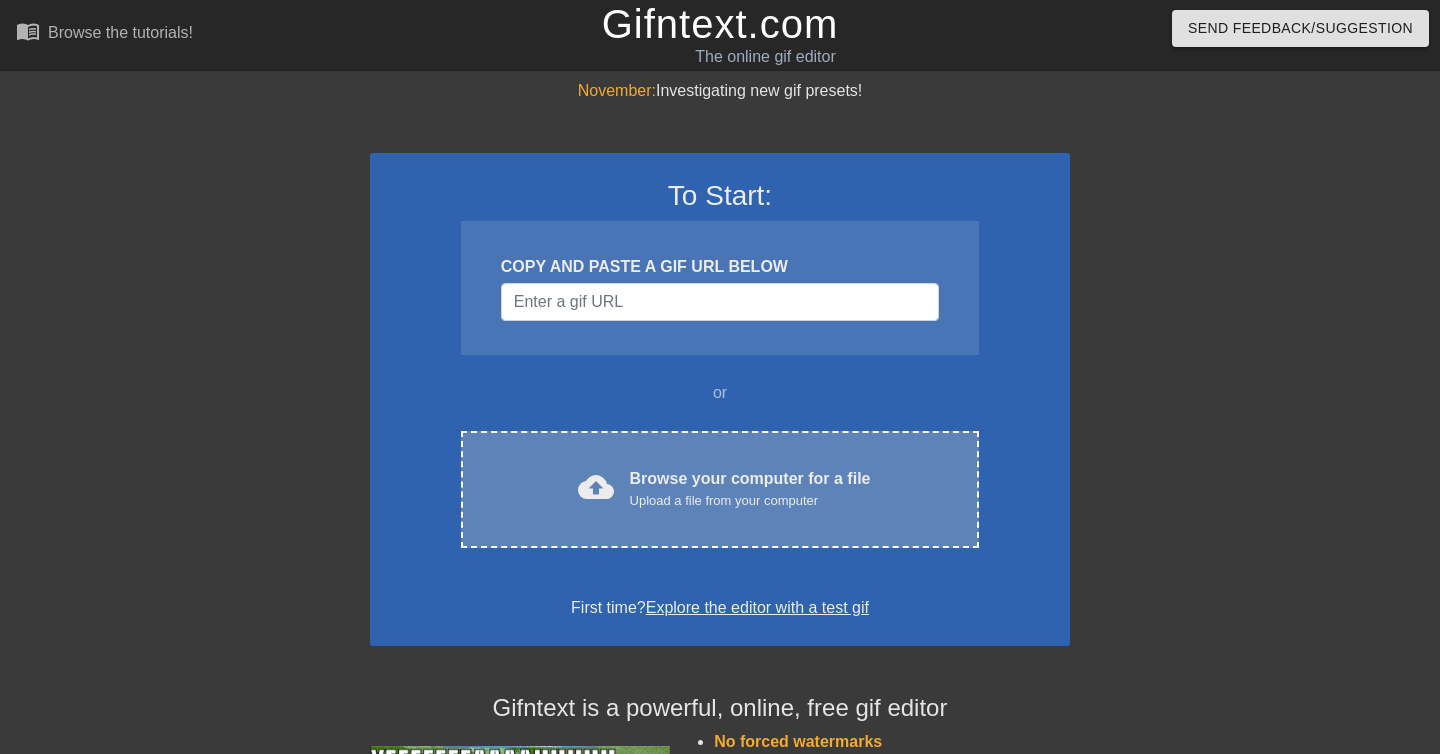 click on "cloud_upload" at bounding box center (596, 487) 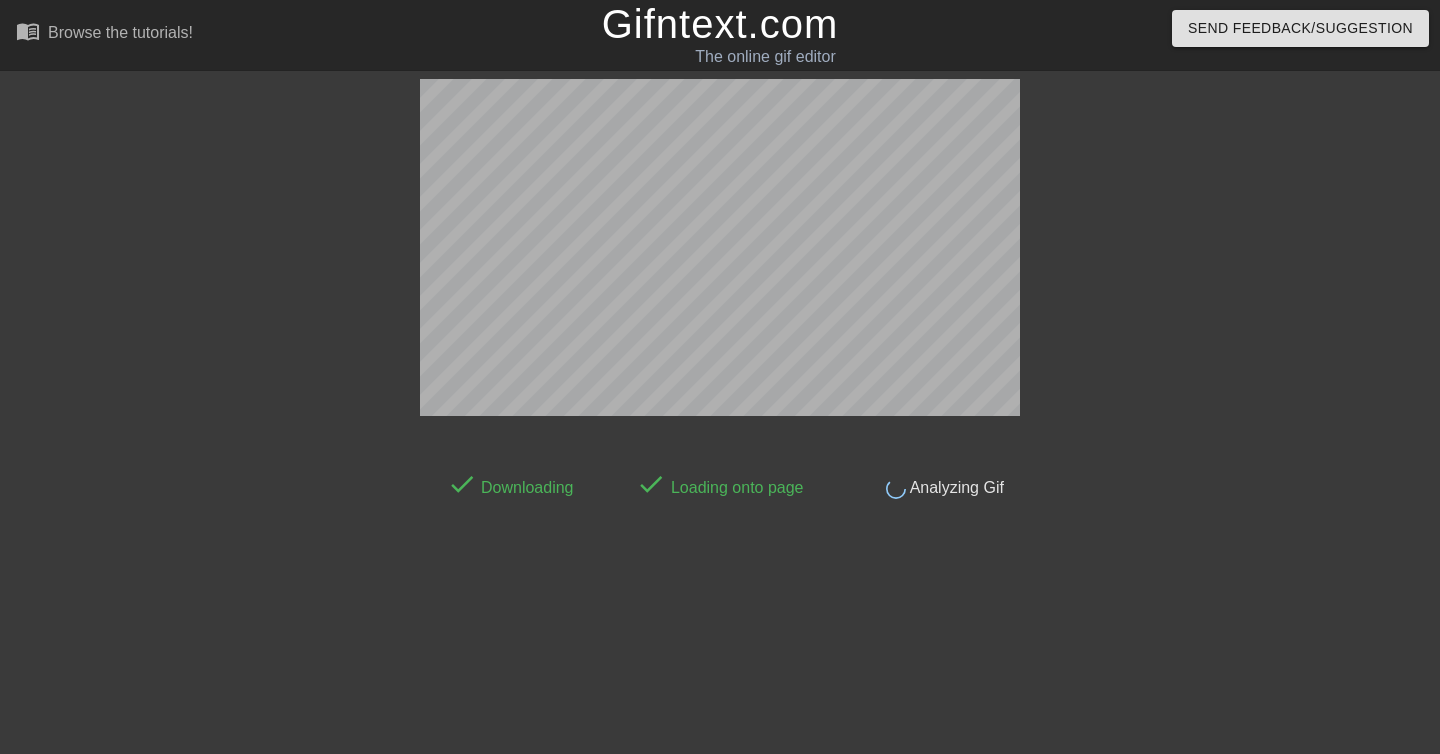 scroll, scrollTop: 49, scrollLeft: 0, axis: vertical 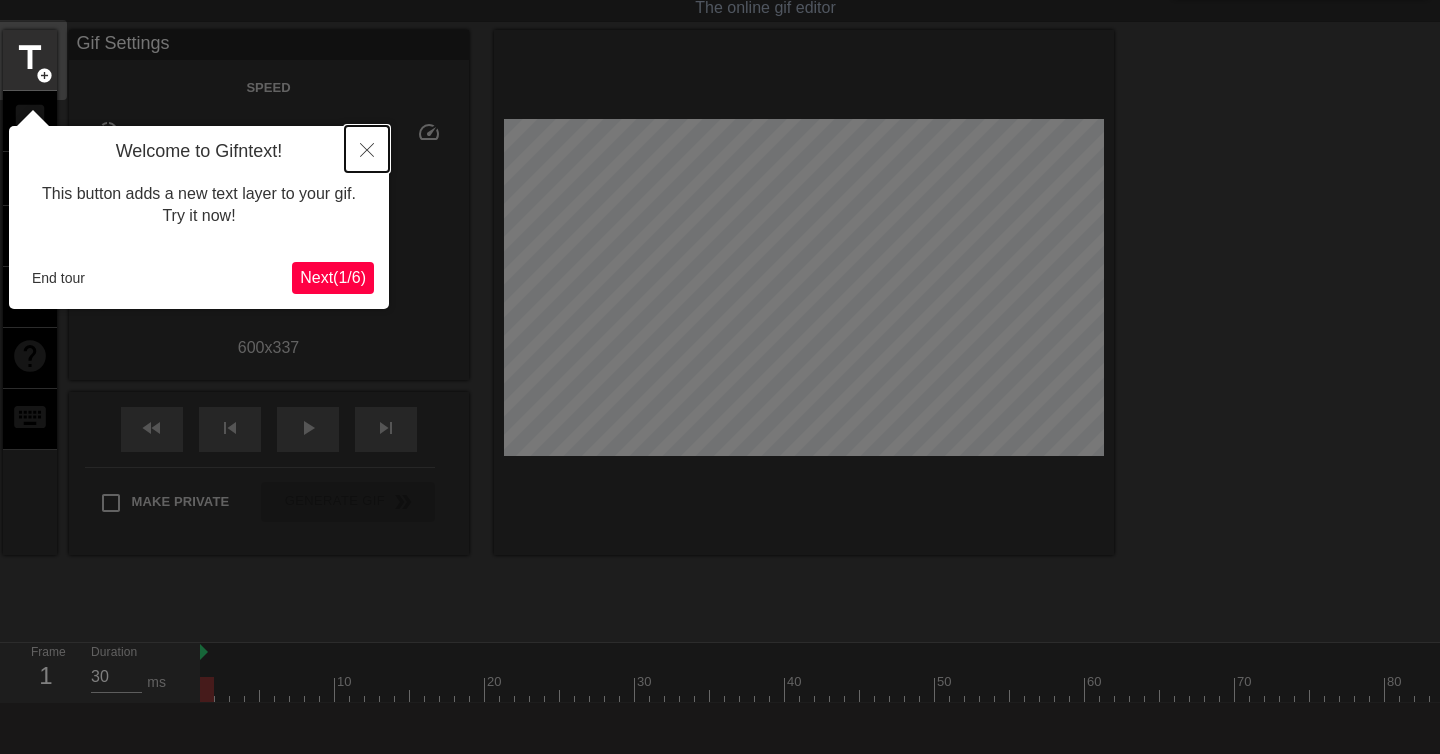 click 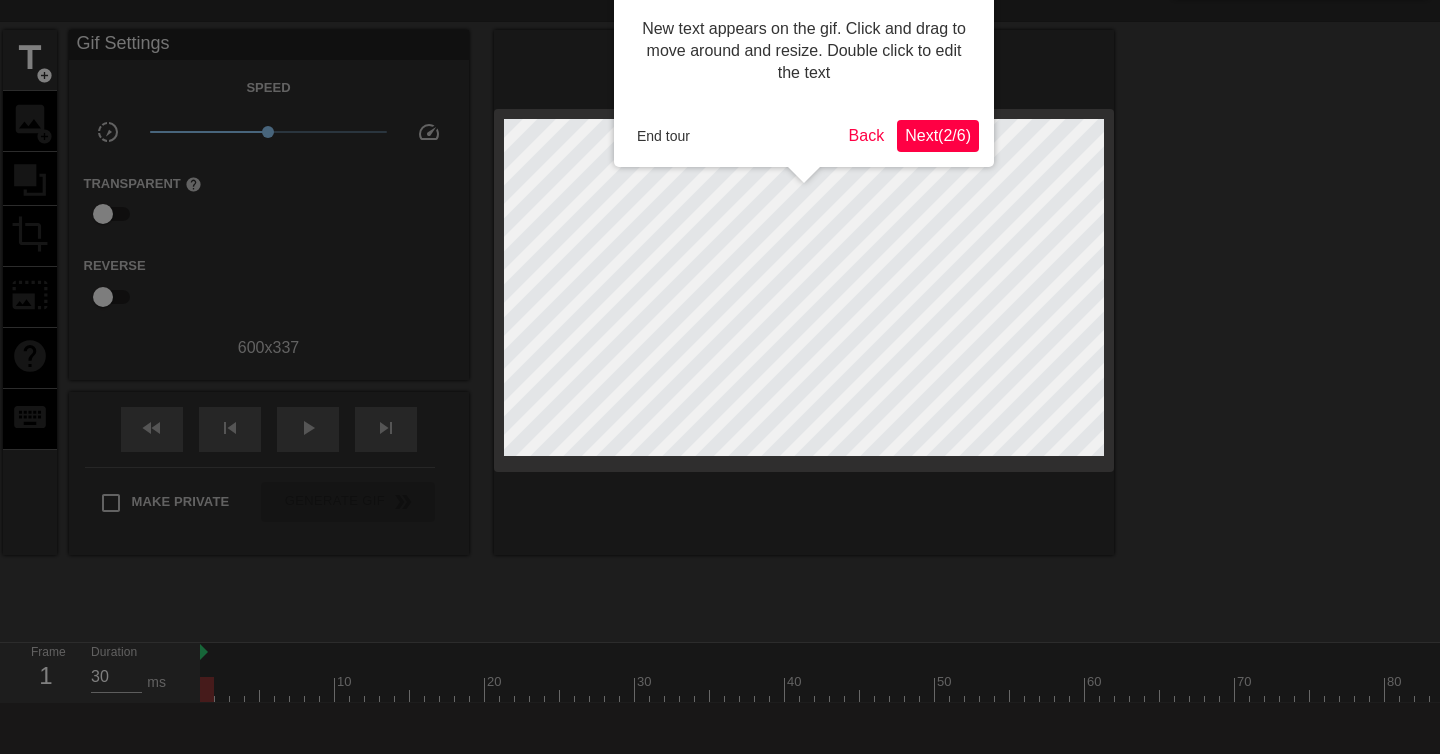 scroll, scrollTop: 0, scrollLeft: 0, axis: both 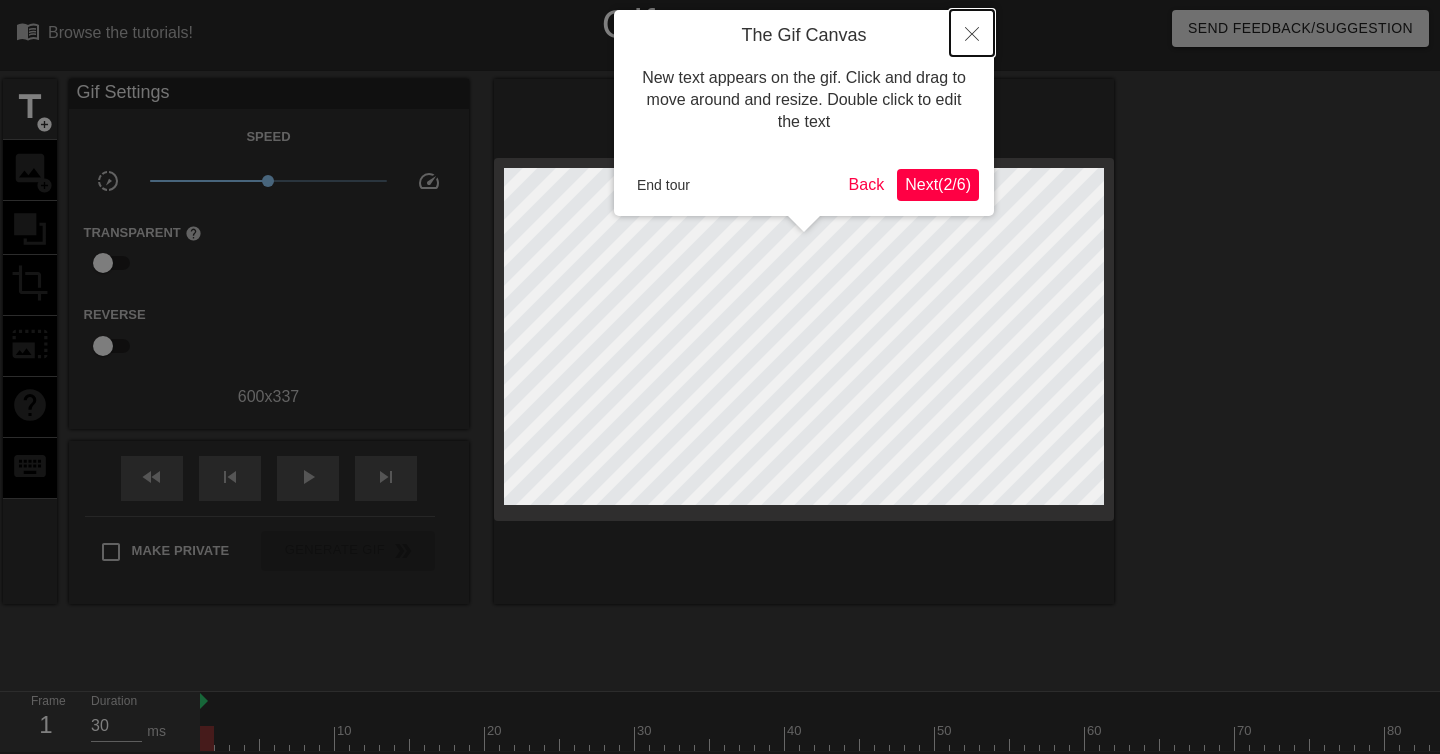 click at bounding box center [972, 33] 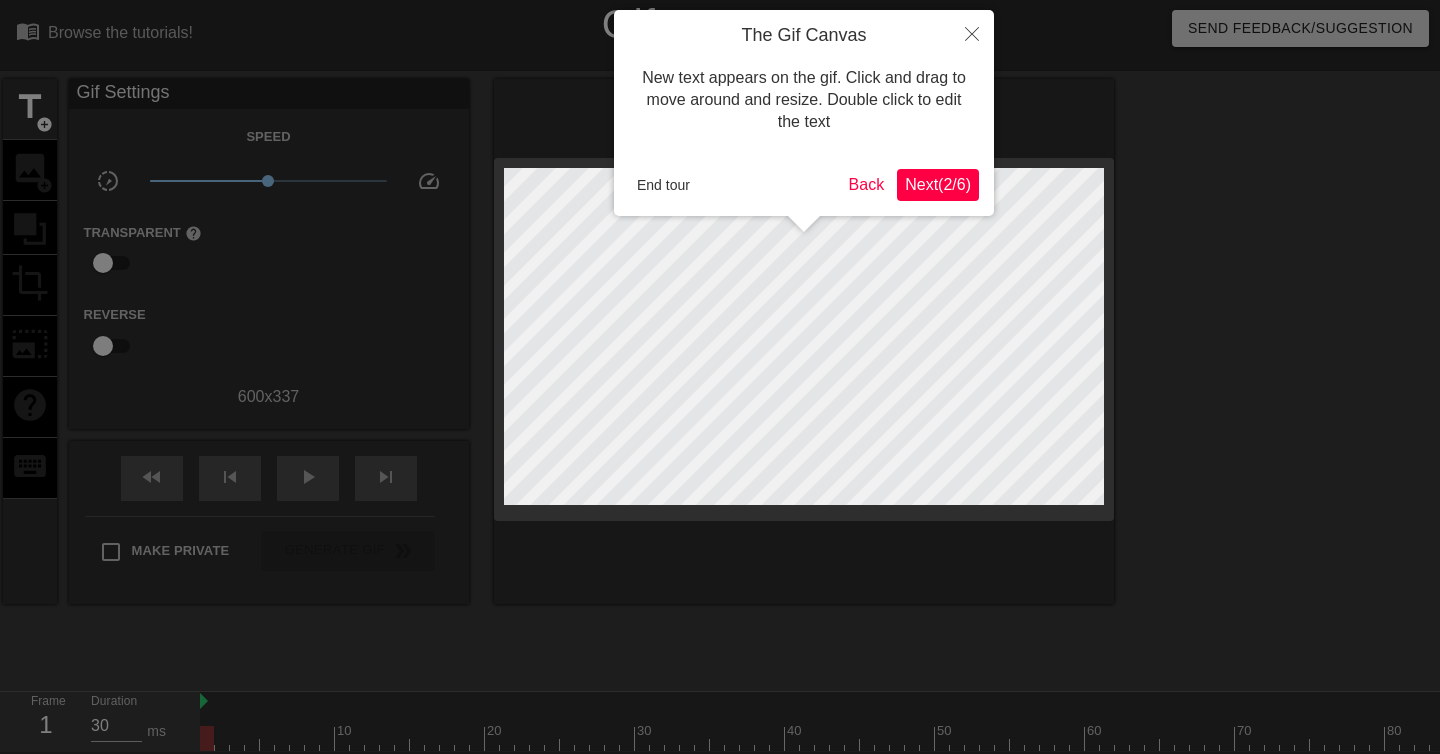 scroll, scrollTop: 49, scrollLeft: 0, axis: vertical 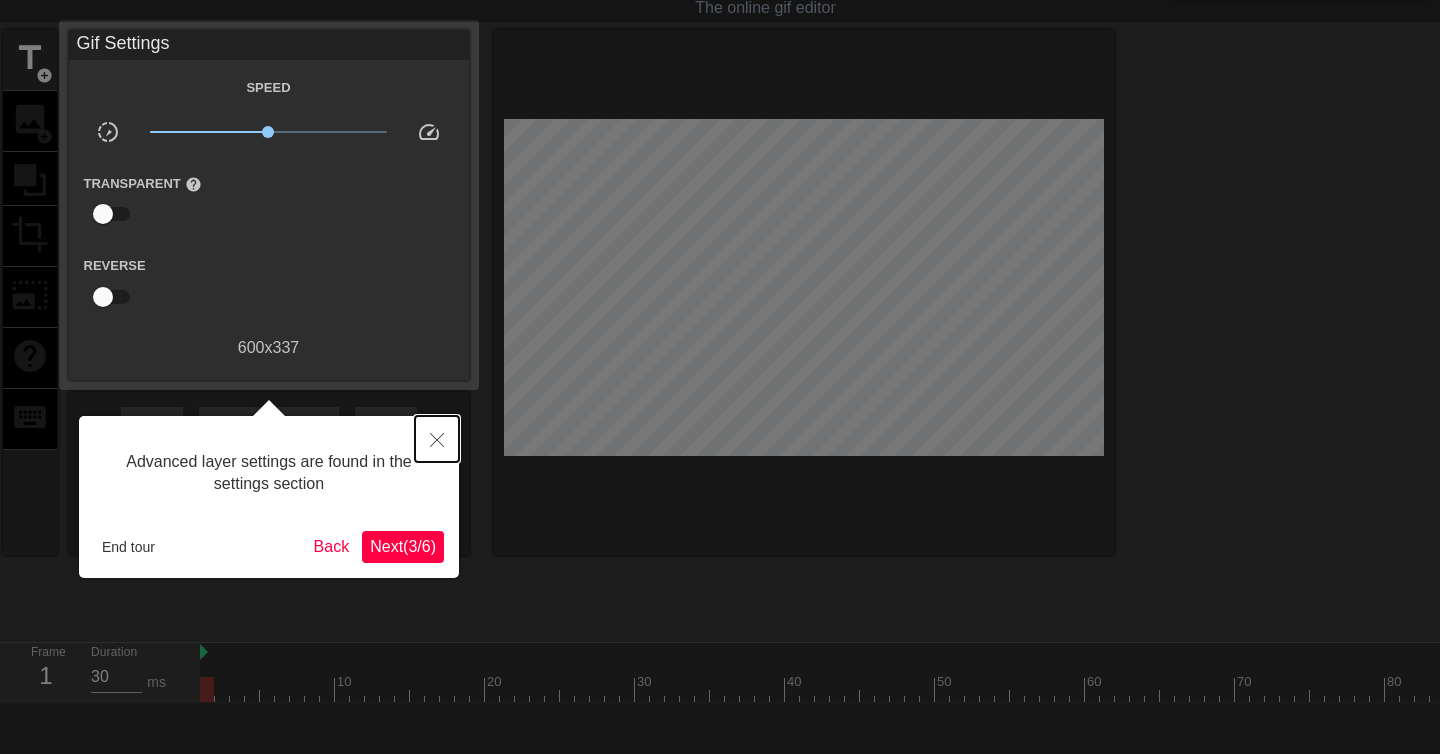 click 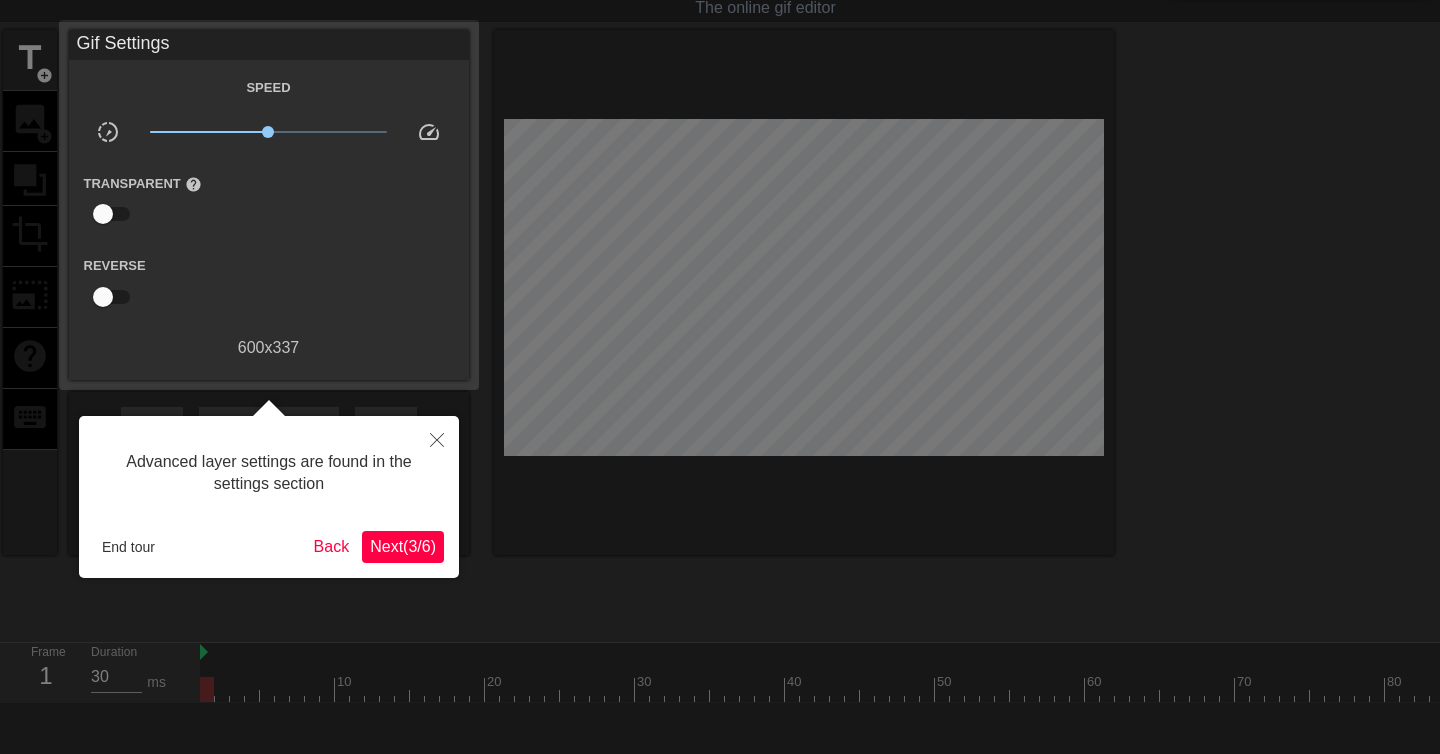 scroll, scrollTop: 17, scrollLeft: 0, axis: vertical 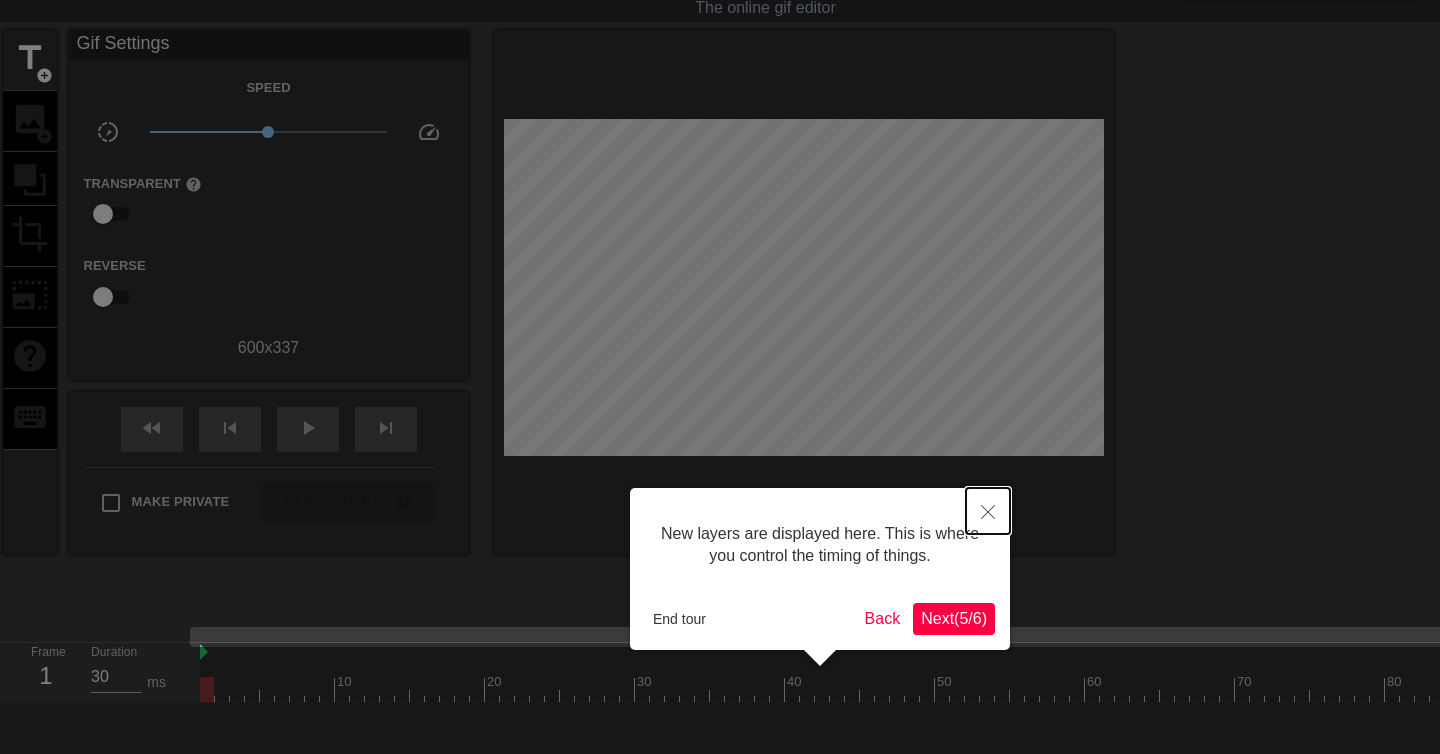 click 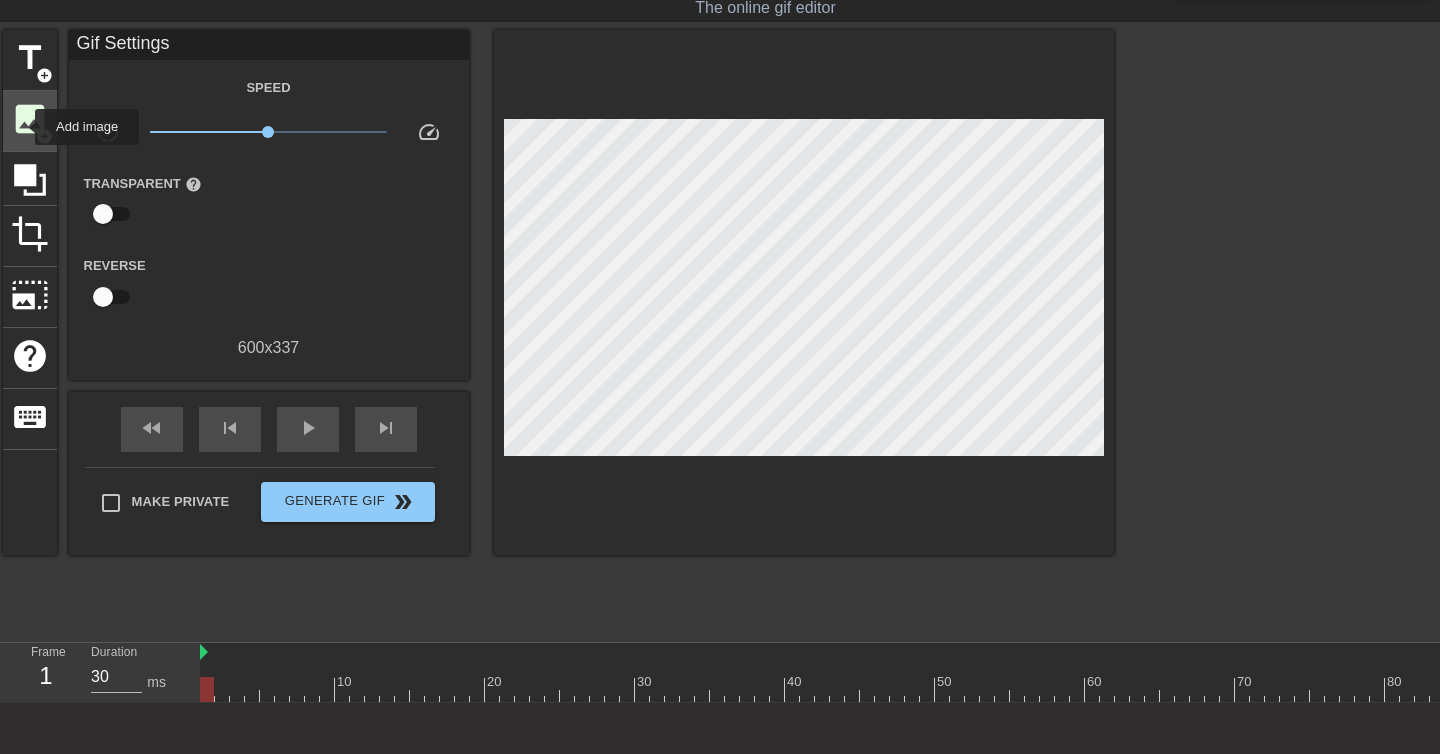 click on "image" at bounding box center (30, 119) 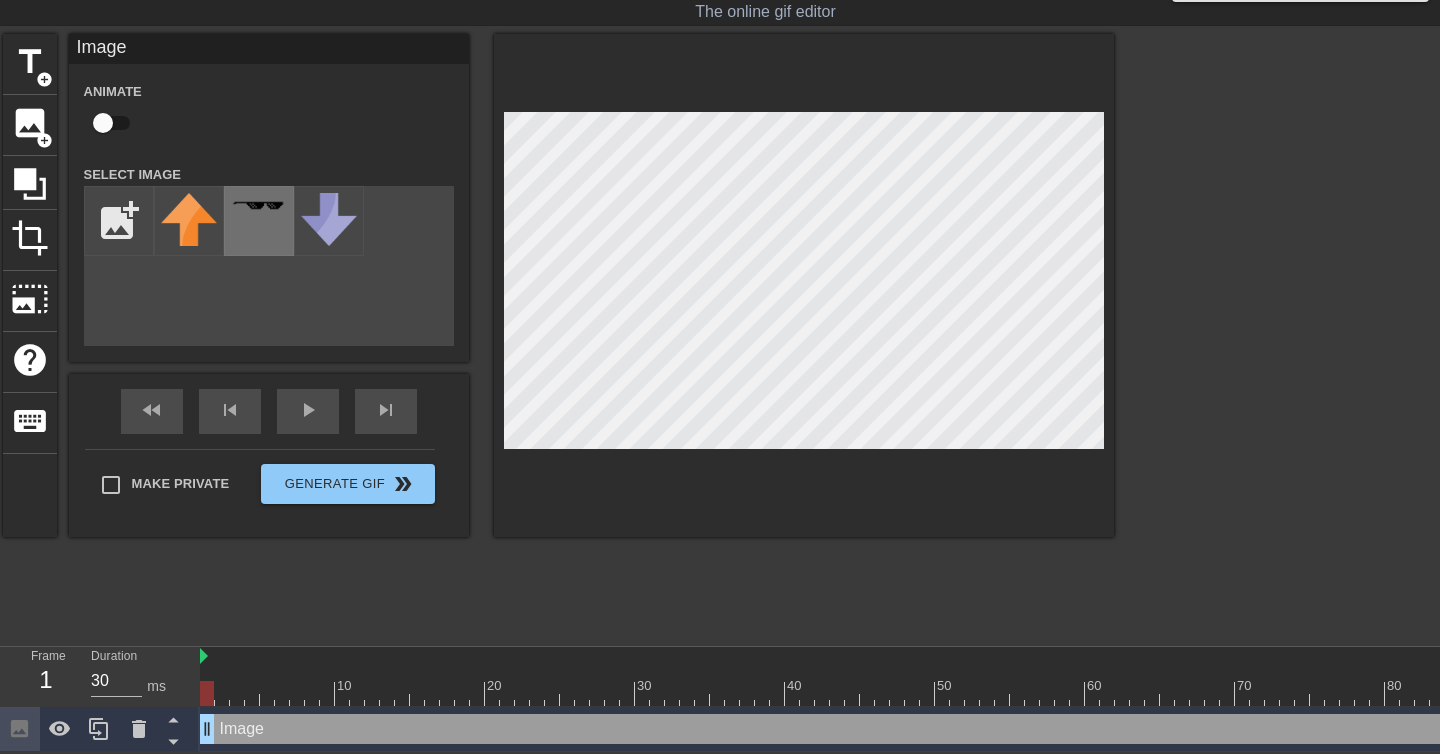click at bounding box center [259, 221] 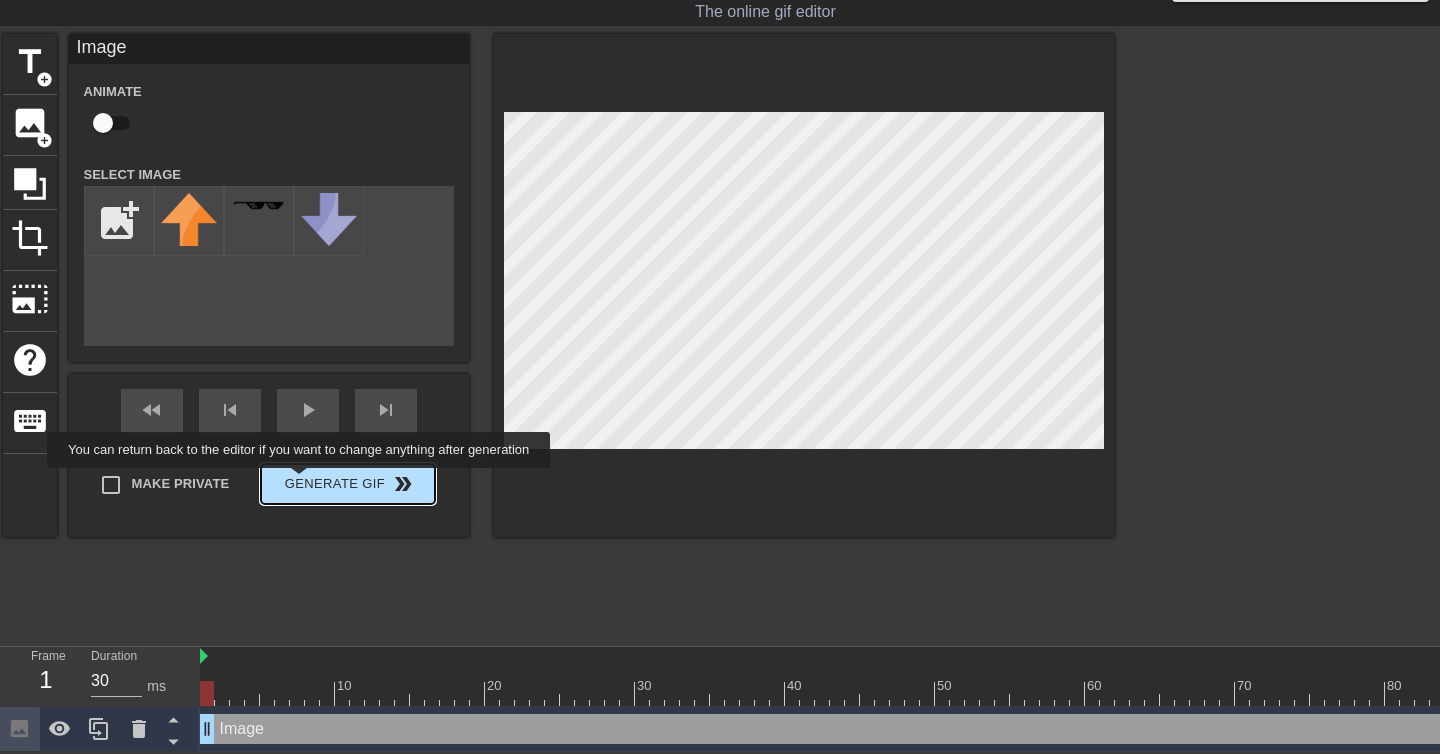 click on "Generate Gif double_arrow" at bounding box center (347, 484) 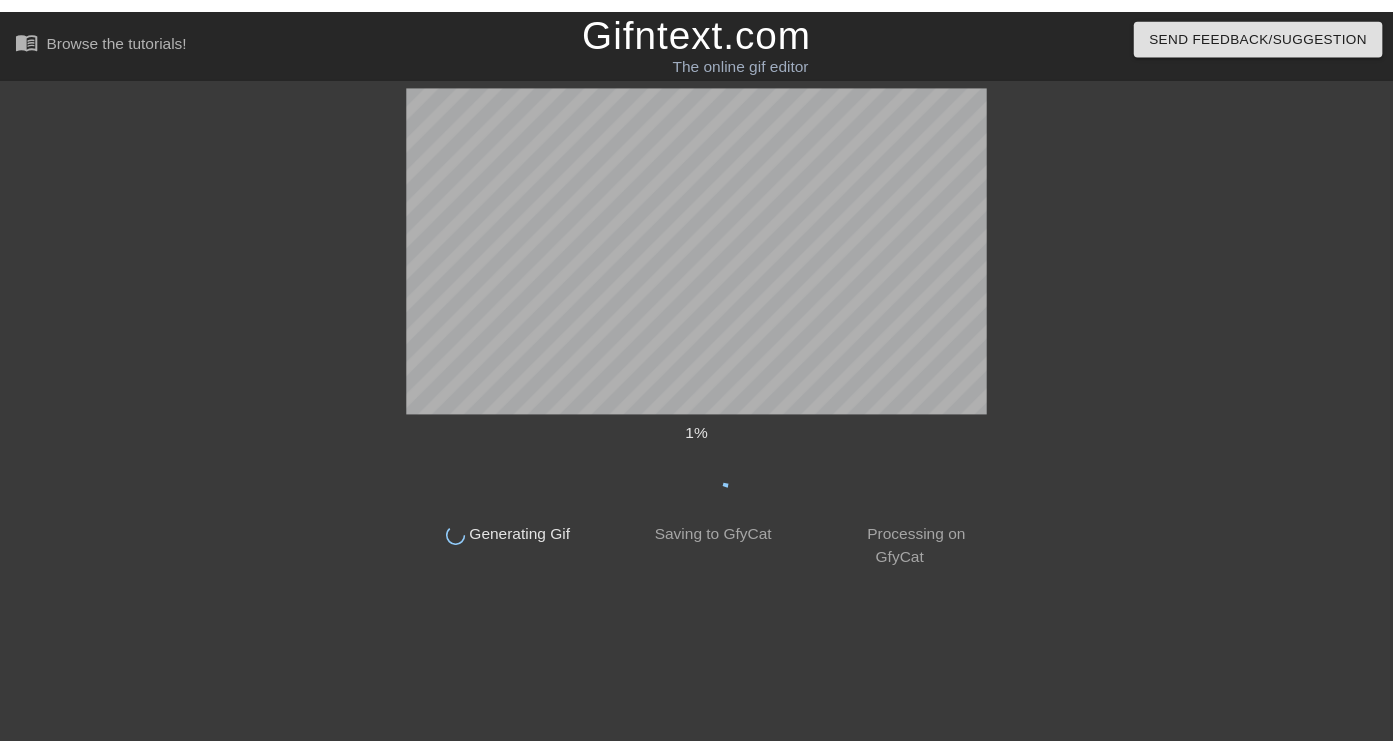scroll, scrollTop: 0, scrollLeft: 0, axis: both 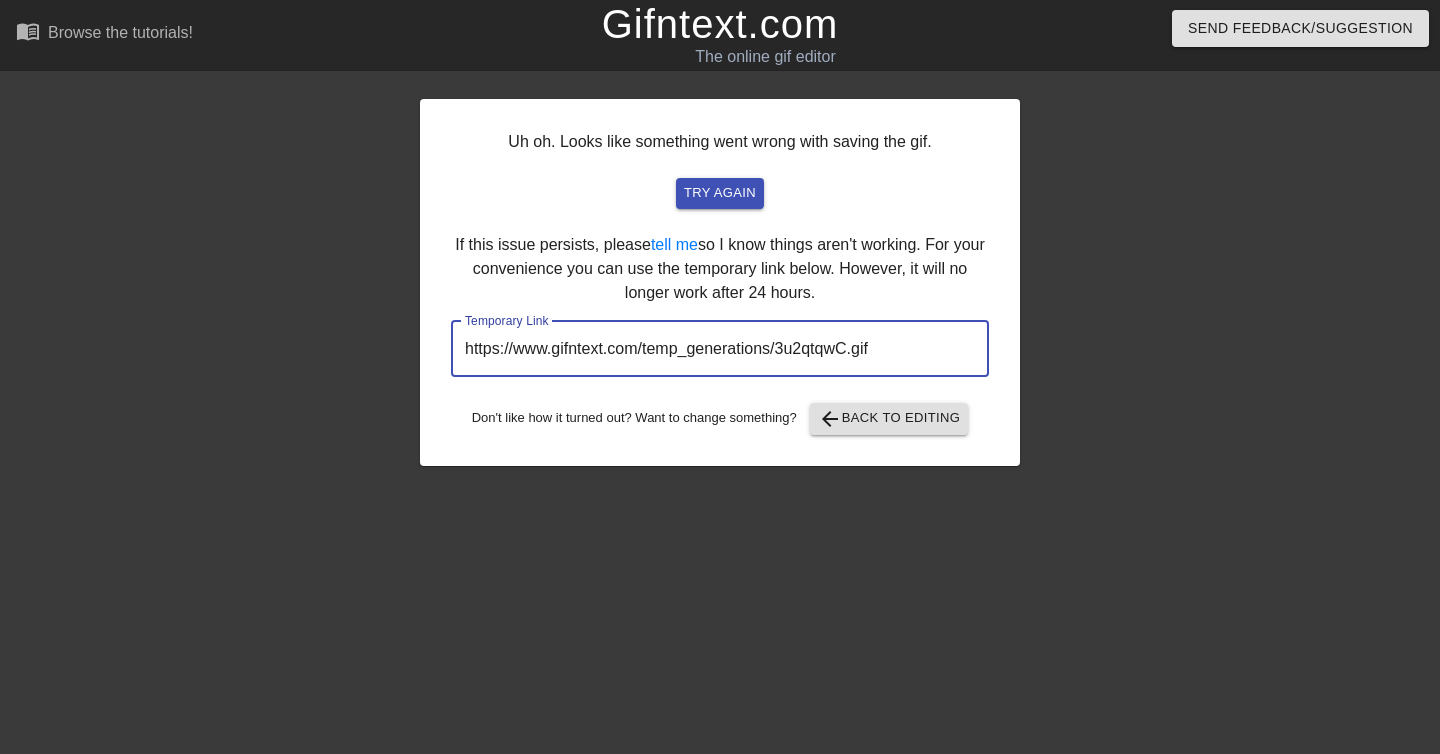 drag, startPoint x: 893, startPoint y: 348, endPoint x: 900, endPoint y: 317, distance: 31.780497 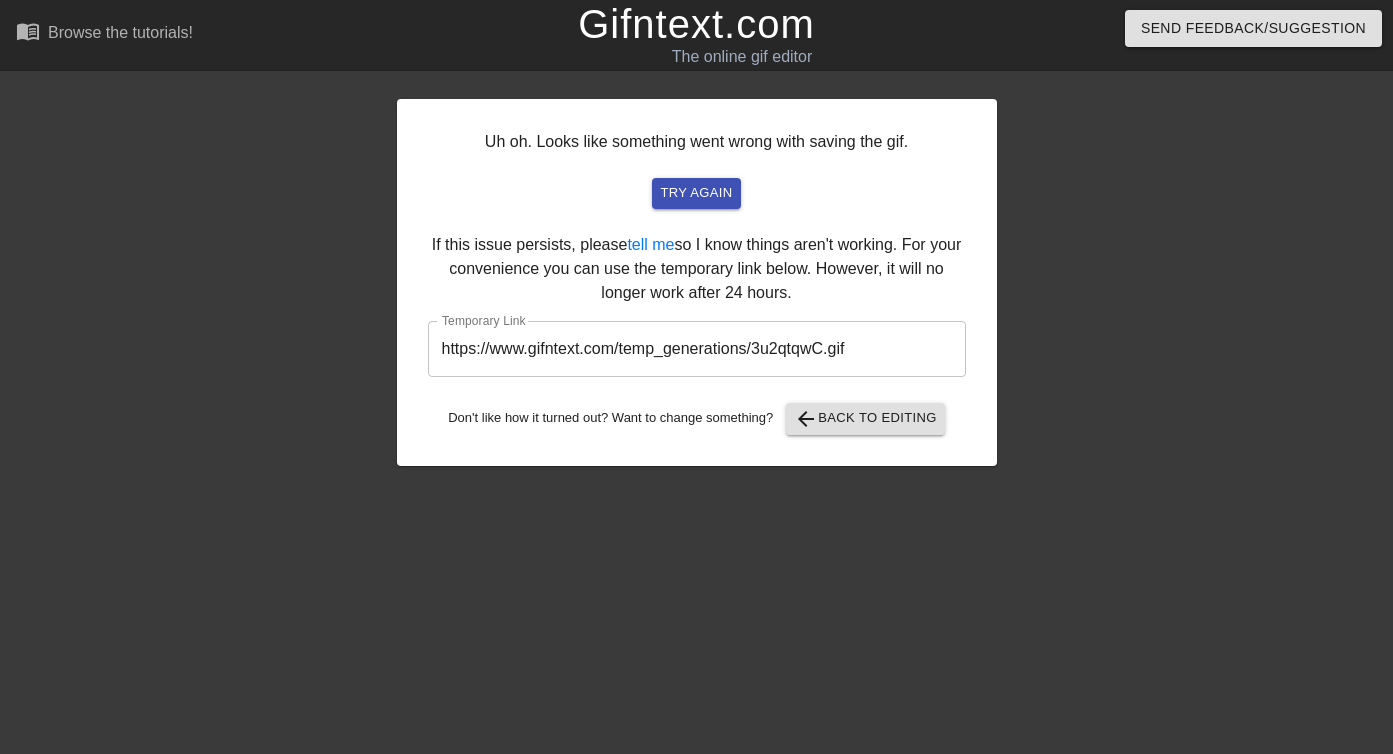 click on "Uh oh. Looks like something went wrong with saving the gif. try again If this issue persists, please  tell me  so I know things aren't working. For your convenience you can use the temporary link below. However, it will no longer work after 24 hours. Temporary Link https://www.gifntext.com/temp_generations/3u2qtqwC.gif ​ Don't like how it turned out? Want to change something? arrow_back Back to Editing" at bounding box center [697, 282] 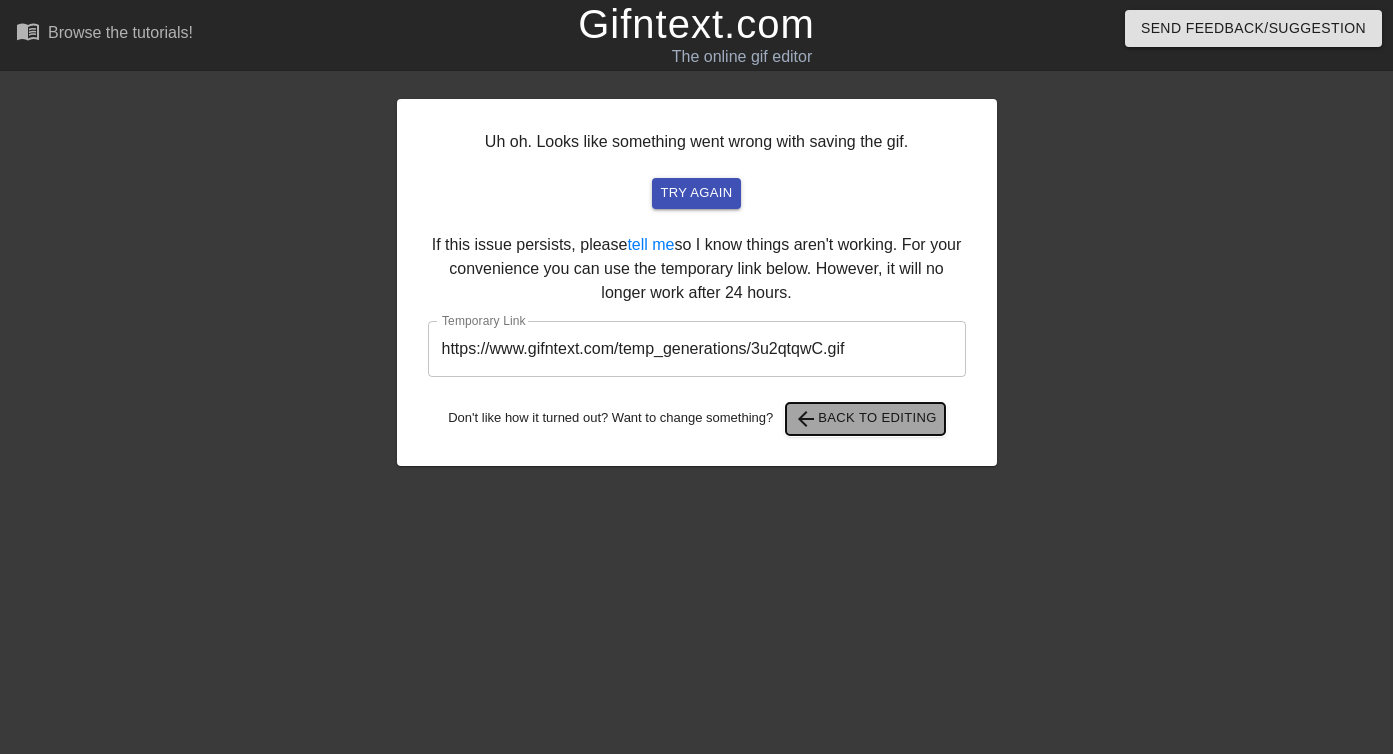click on "arrow_back Back to Editing" at bounding box center [865, 419] 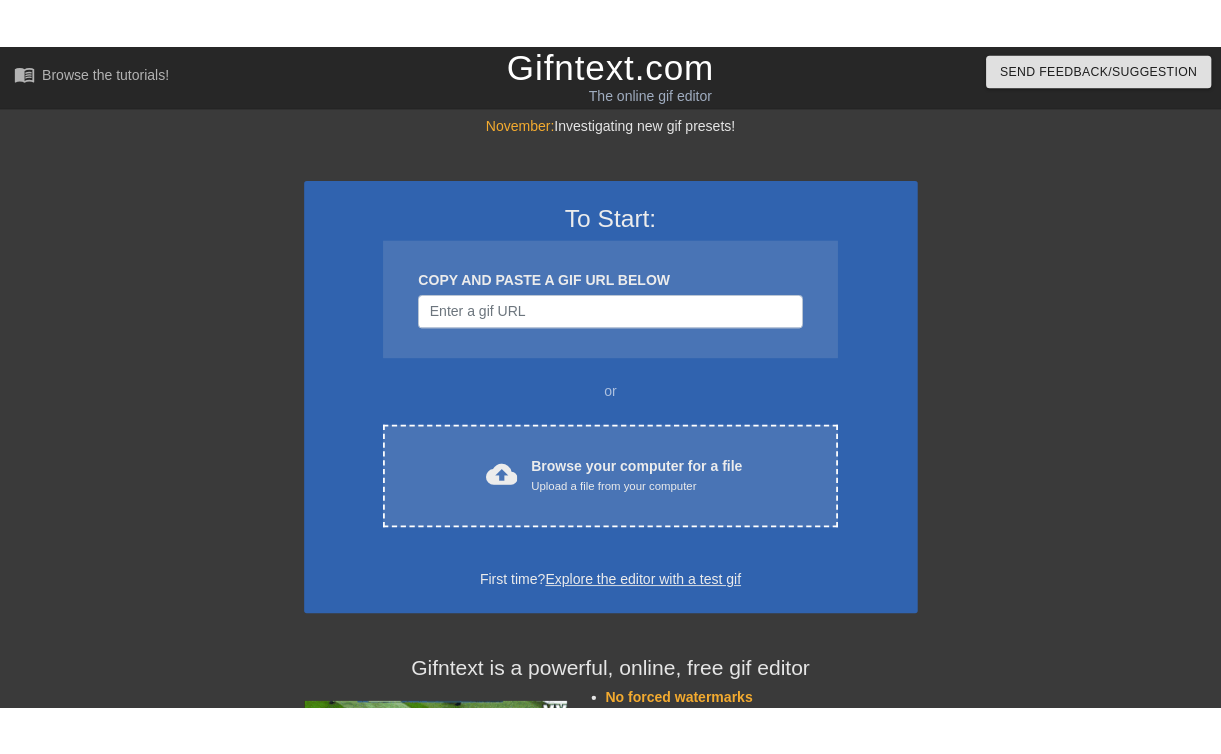 scroll, scrollTop: 0, scrollLeft: 0, axis: both 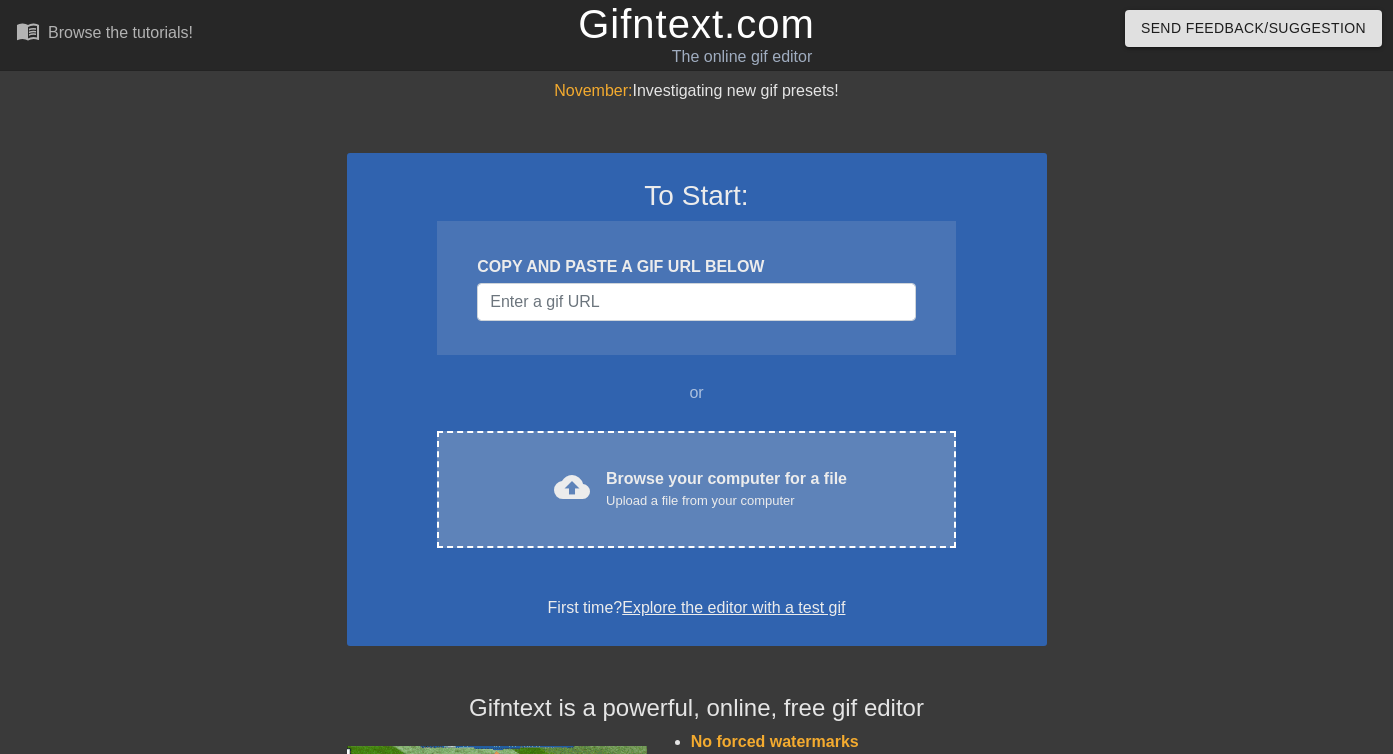 click on "Upload a file from your computer" at bounding box center [726, 501] 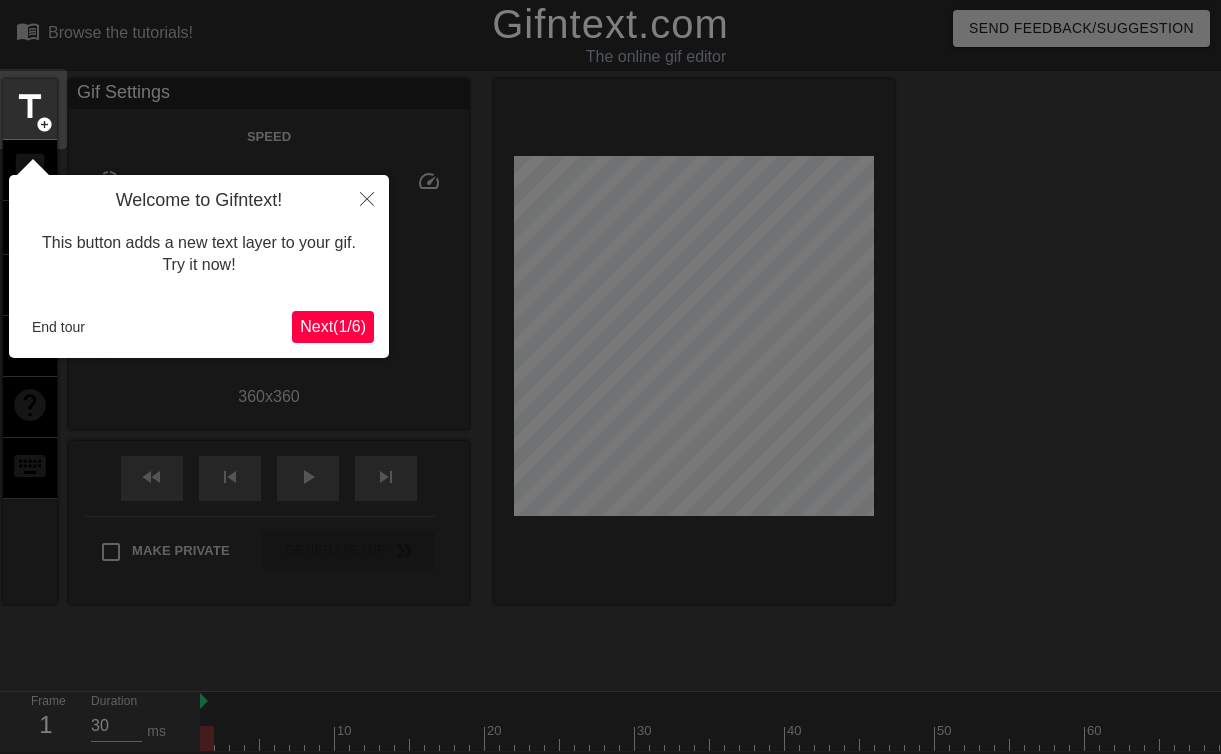 scroll, scrollTop: 49, scrollLeft: 0, axis: vertical 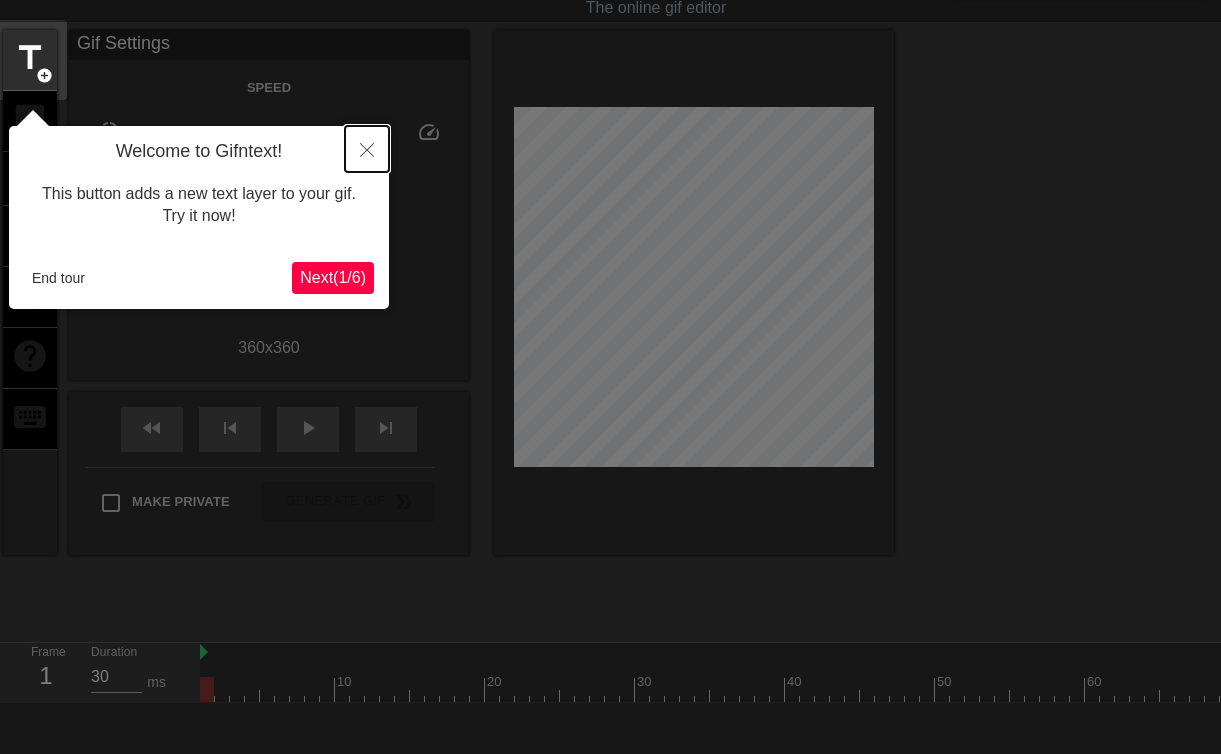 click at bounding box center (367, 149) 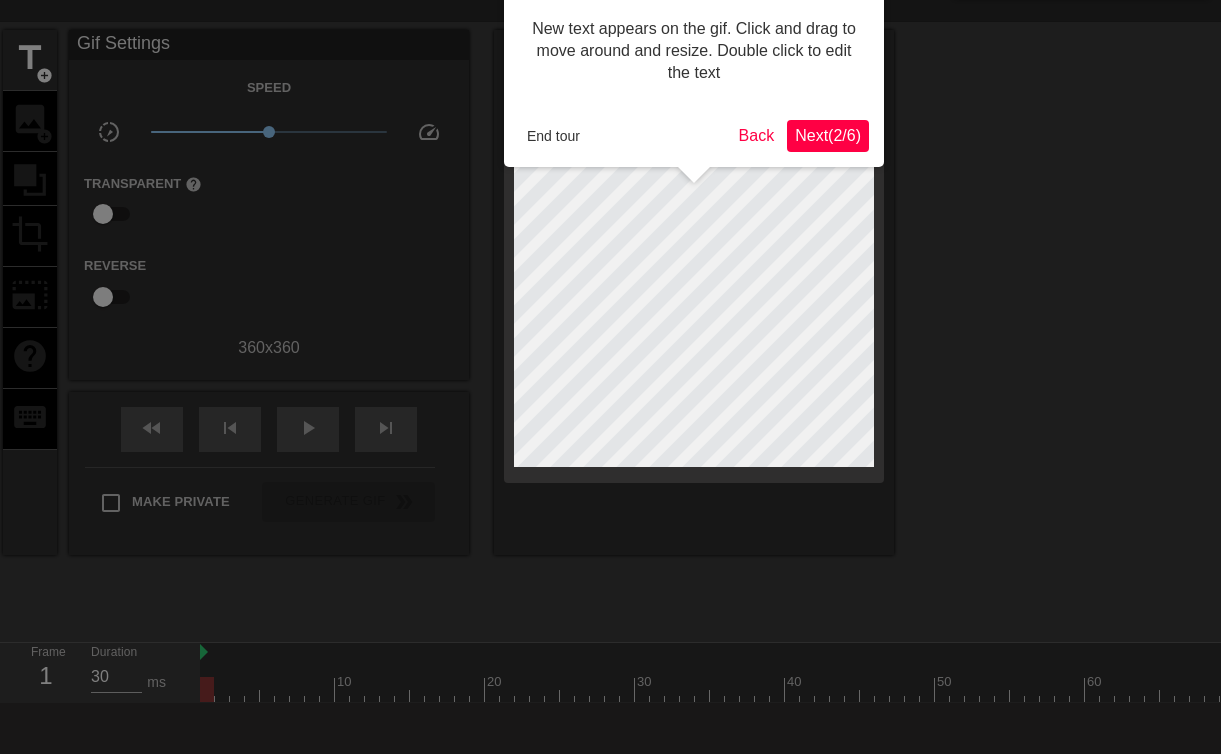 scroll, scrollTop: 0, scrollLeft: 0, axis: both 